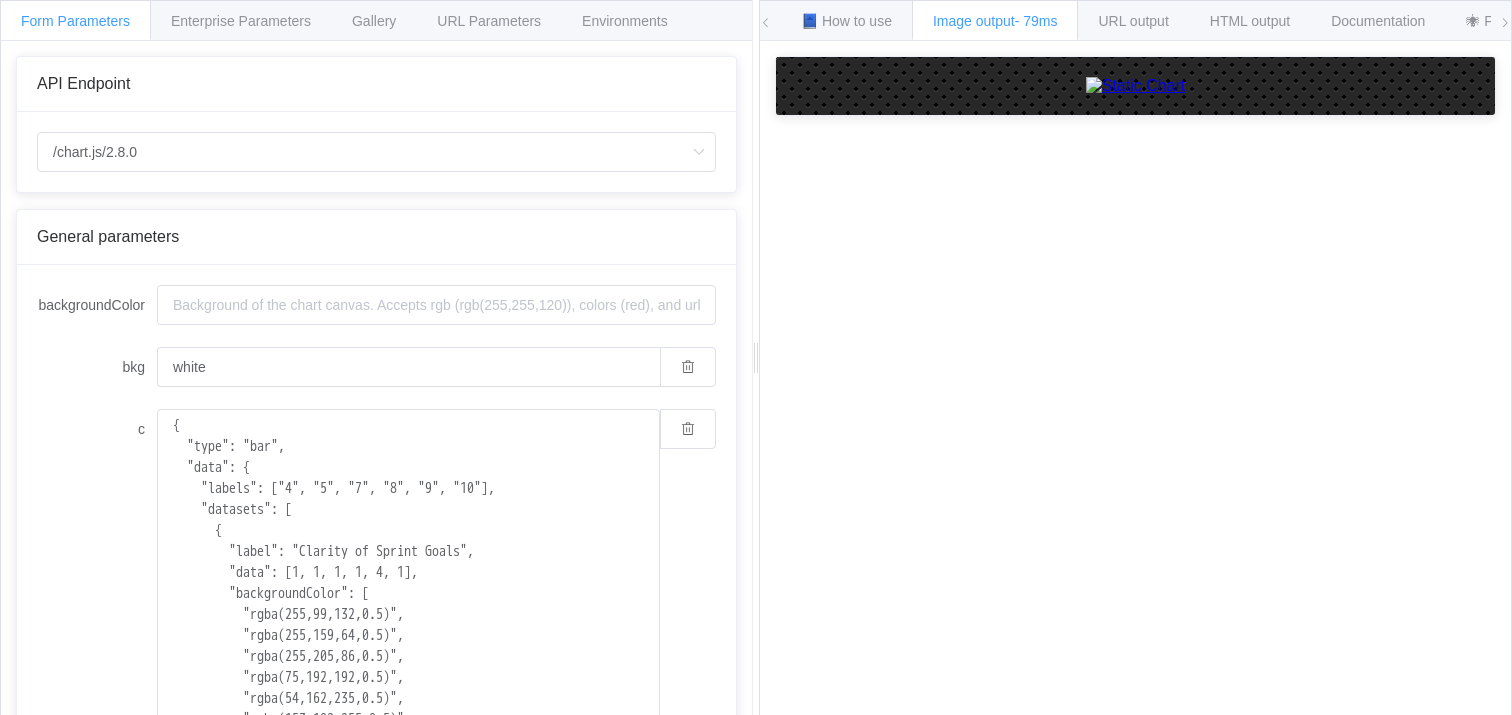 scroll, scrollTop: 0, scrollLeft: 0, axis: both 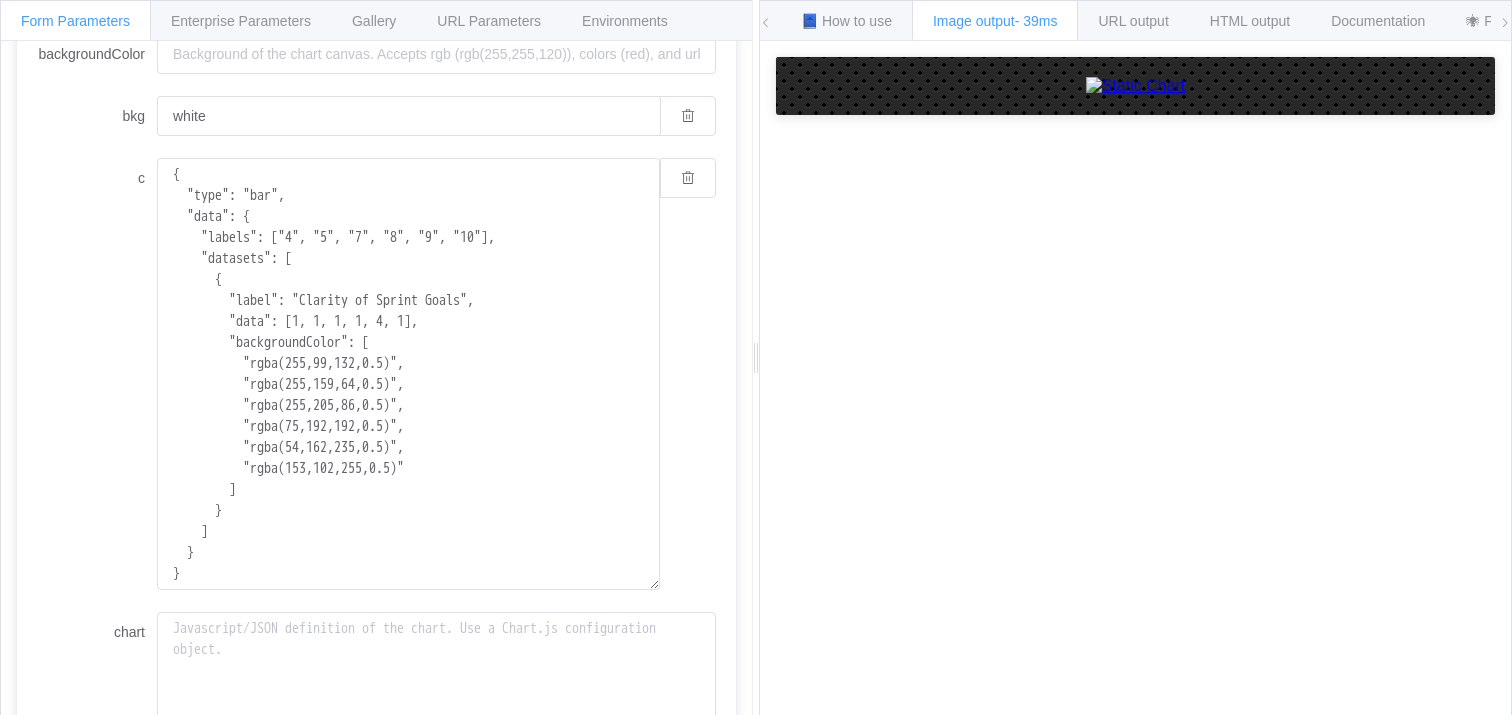 click on "c" at bounding box center (97, 178) 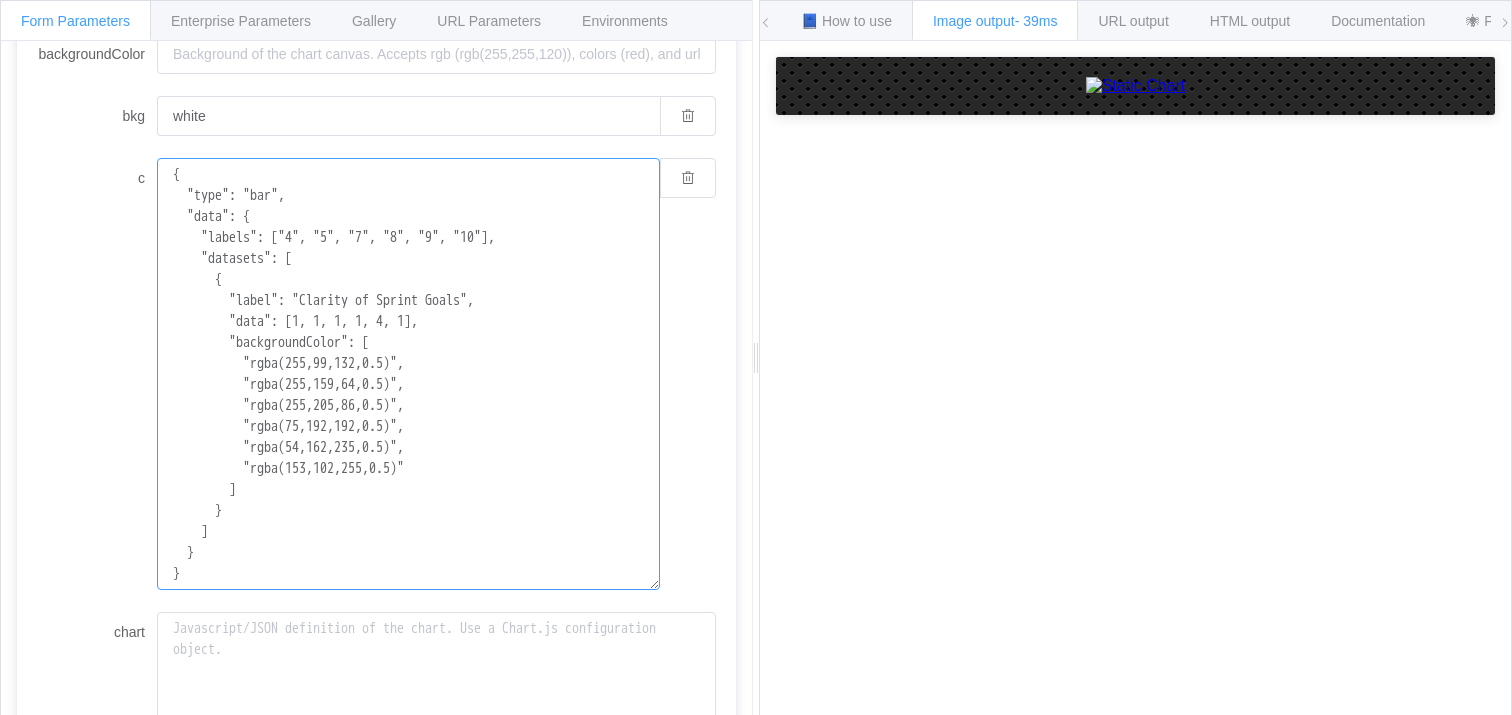 click on "{
"type": "bar",
"data": {
"labels": ["4", "5", "7", "8", "9", "10"],
"datasets": [
{
"label": "Clarity of Sprint Goals",
"data": [1, 1, 1, 1, 4, 1],
"backgroundColor": [
"rgba(255,99,132,0.5)",
"rgba(255,159,64,0.5)",
"rgba(255,205,86,0.5)",
"rgba(75,192,192,0.5)",
"rgba(54,162,235,0.5)",
"rgba(153,102,255,0.5)"
]
}
]
}
}" at bounding box center (408, 374) 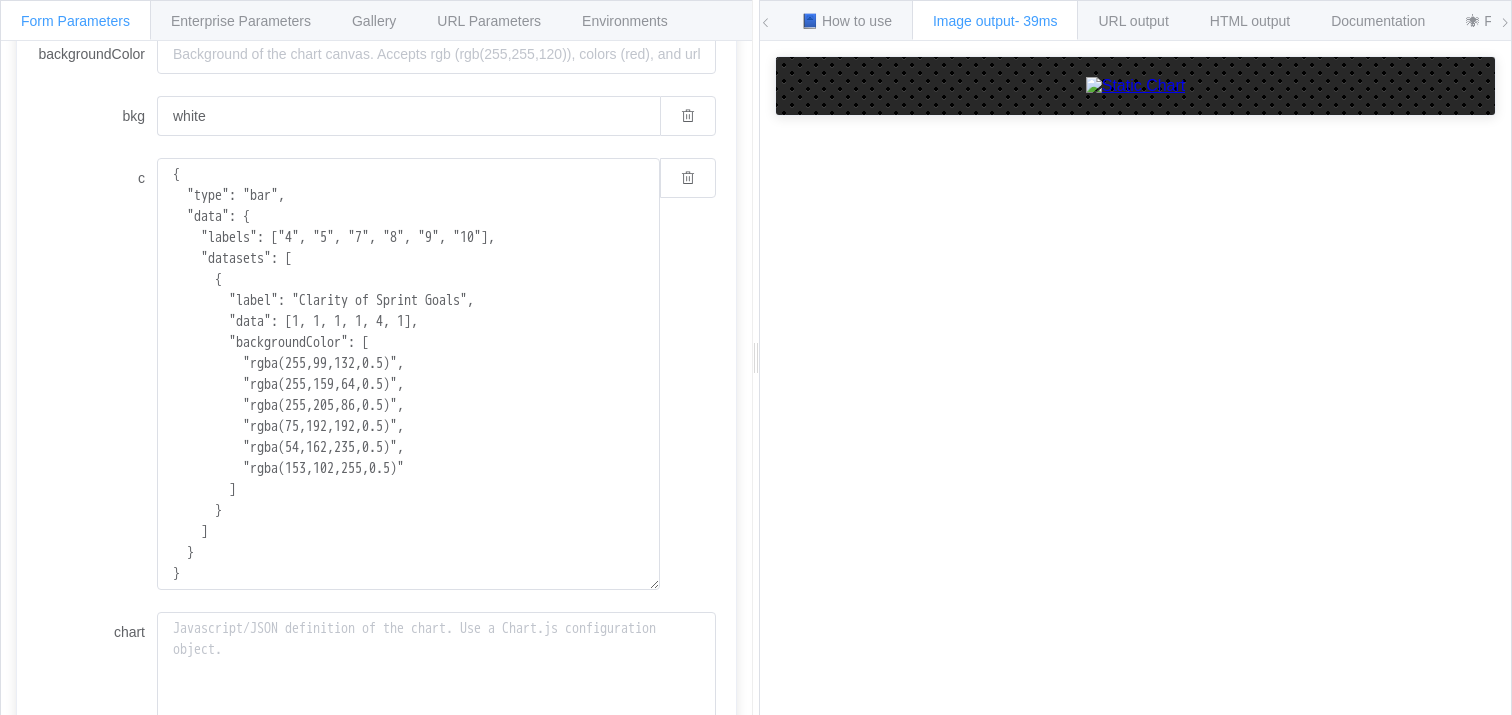 click on "c" at bounding box center (97, 178) 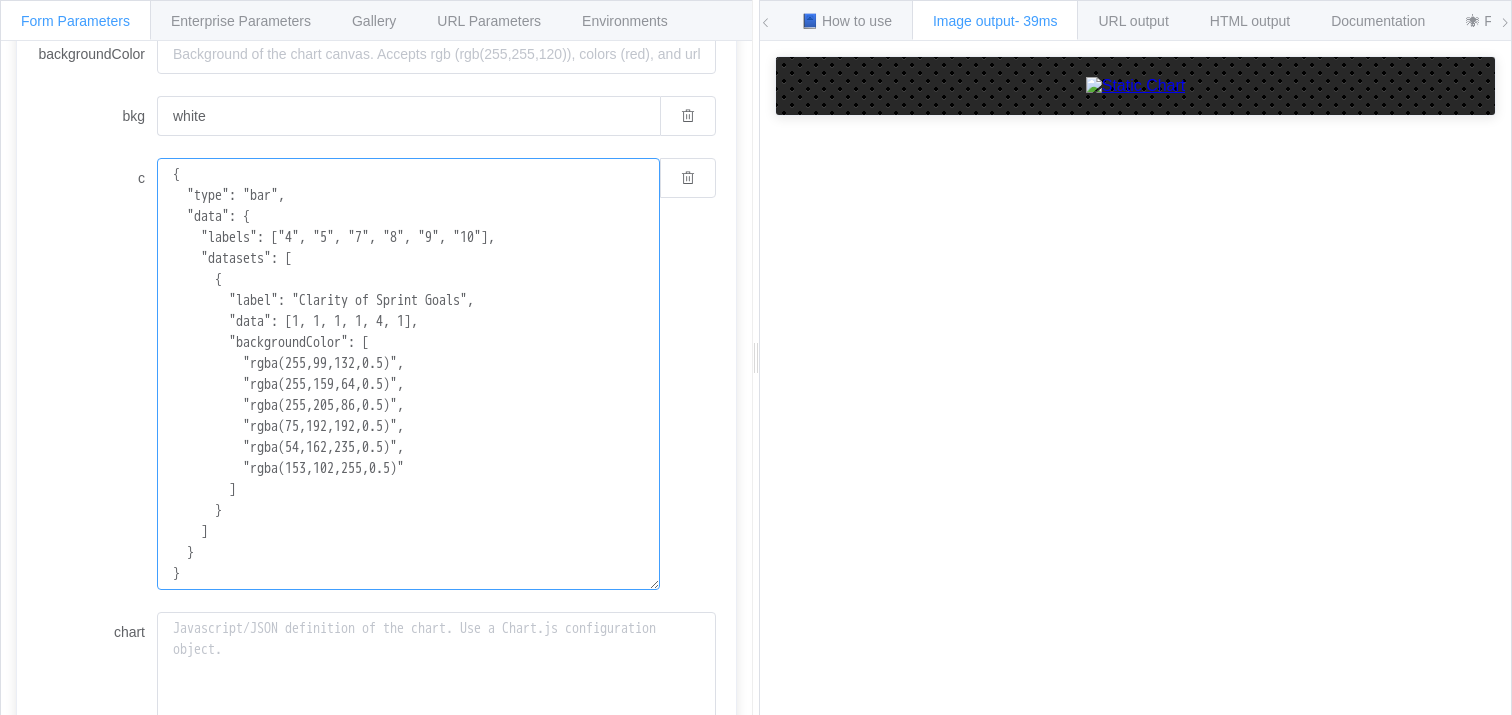 click on "{
"type": "bar",
"data": {
"labels": ["4", "5", "7", "8", "9", "10"],
"datasets": [
{
"label": "Clarity of Sprint Goals",
"data": [1, 1, 1, 1, 4, 1],
"backgroundColor": [
"rgba(255,99,132,0.5)",
"rgba(255,159,64,0.5)",
"rgba(255,205,86,0.5)",
"rgba(75,192,192,0.5)",
"rgba(54,162,235,0.5)",
"rgba(153,102,255,0.5)"
]
}
]
}
}" at bounding box center (408, 374) 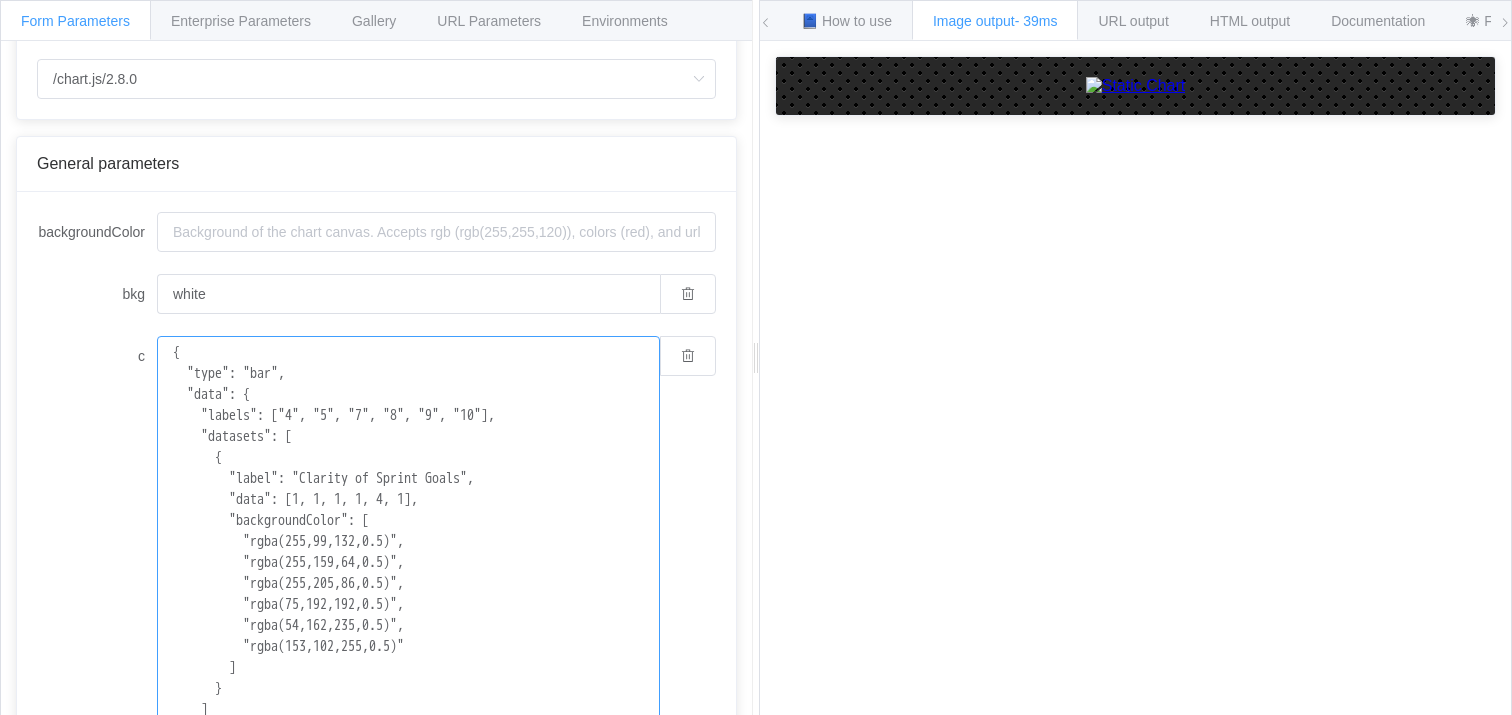 scroll, scrollTop: 0, scrollLeft: 0, axis: both 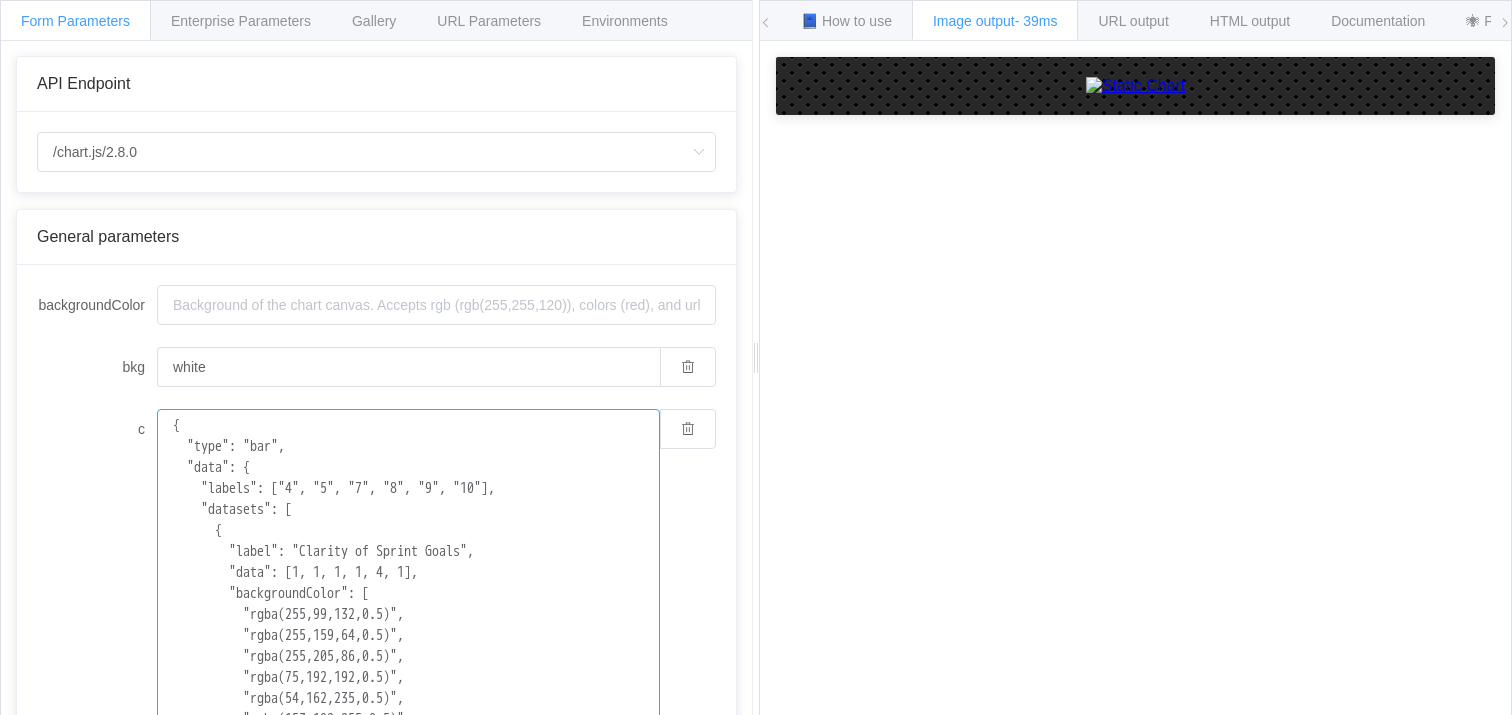 click on "{
"type": "bar",
"data": {
"labels": ["4", "5", "7", "8", "9", "10"],
"datasets": [
{
"label": "Clarity of Sprint Goals",
"data": [1, 1, 1, 1, 4, 1],
"backgroundColor": [
"rgba(255,99,132,0.5)",
"rgba(255,159,64,0.5)",
"rgba(255,205,86,0.5)",
"rgba(75,192,192,0.5)",
"rgba(54,162,235,0.5)",
"rgba(153,102,255,0.5)"
]
}
]
}
}" at bounding box center [408, 625] 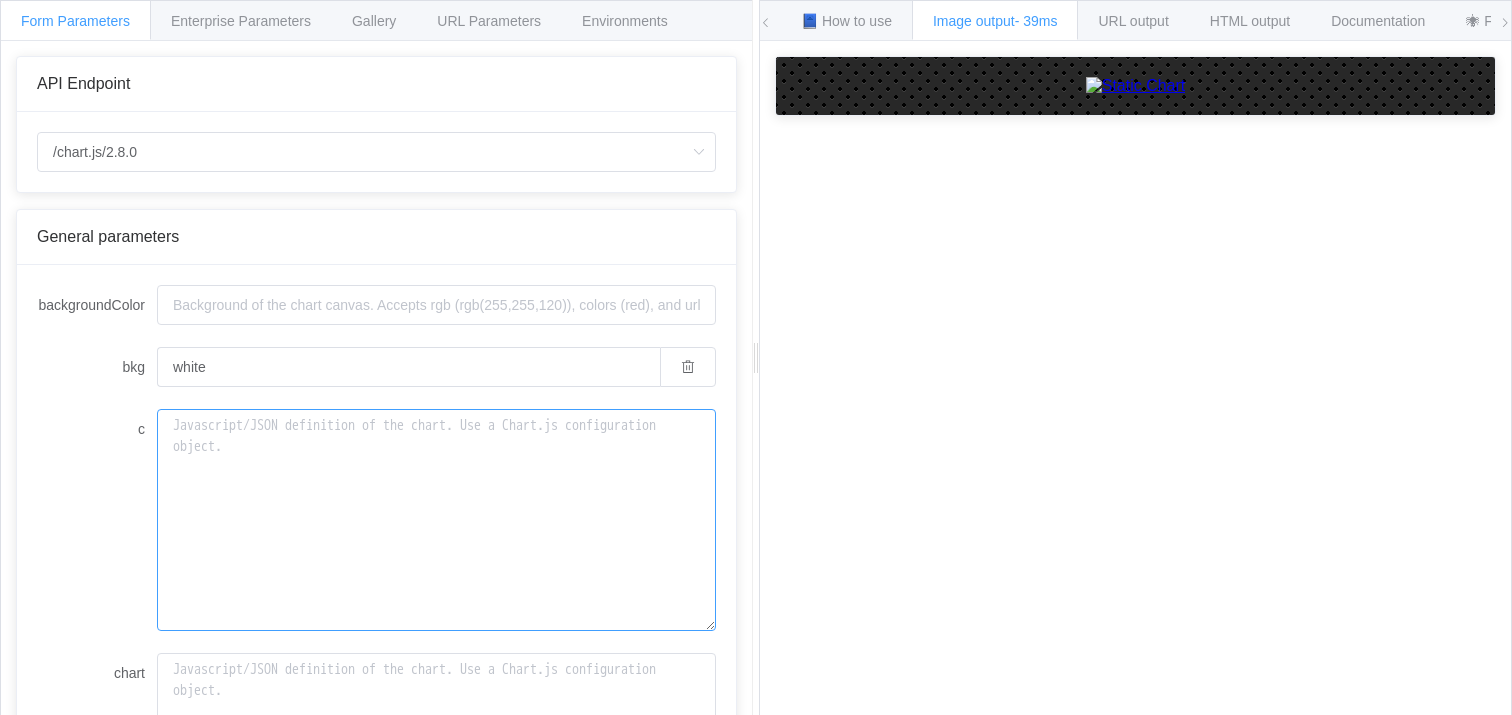 paste on "https://image-charts.com/chart?cht=bvs&chd=t:9,10,5,7,7,8,7,7,7,6,8,8&chl=Resp1|Resp2|Resp3|Resp4|Resp5|Resp6|Resp7|Resp8|Resp9|Resp10|Resp11|Resp12&chtt=How+much+do+you+enjoy+the+work+you+do%3F+(0-10+scale)&chxt=x,y&chxl=1:|Score&chs=700x400" 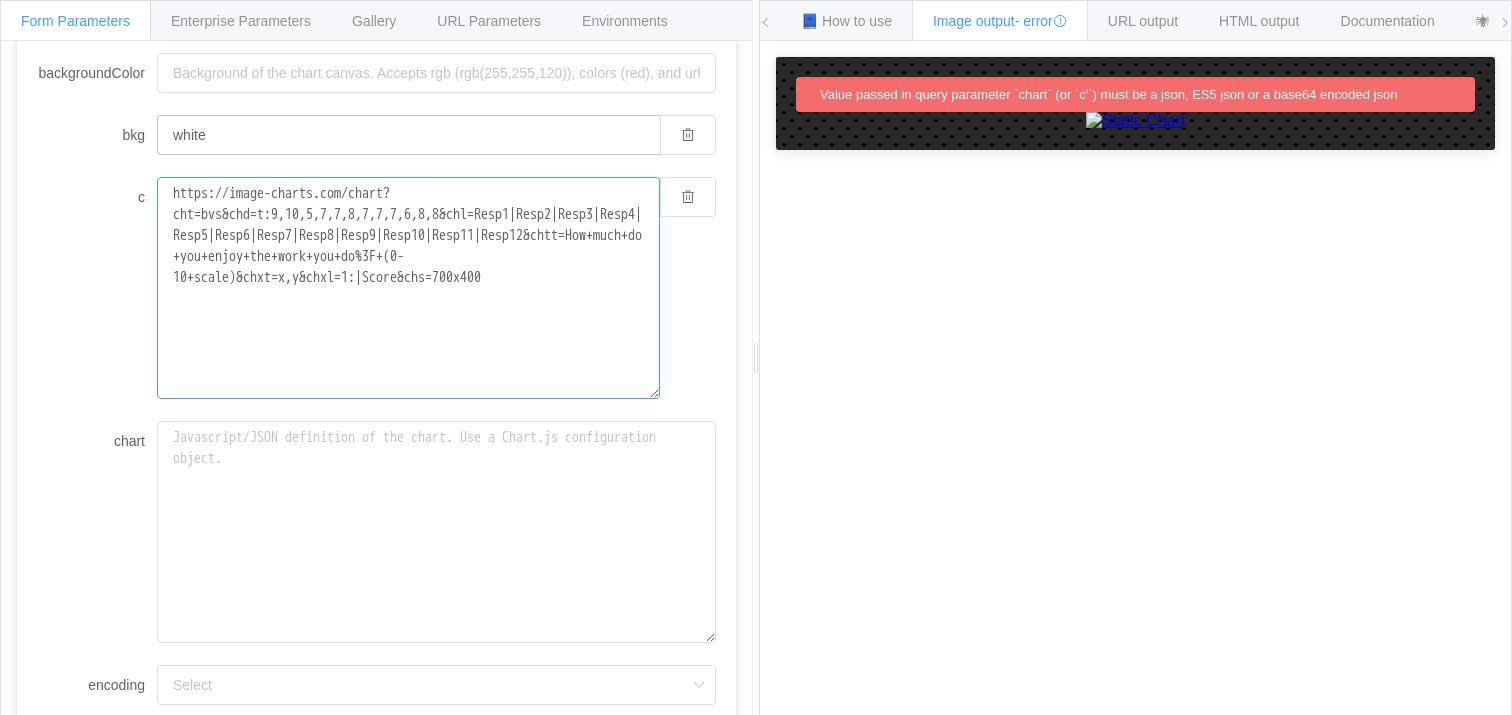 scroll, scrollTop: 277, scrollLeft: 0, axis: vertical 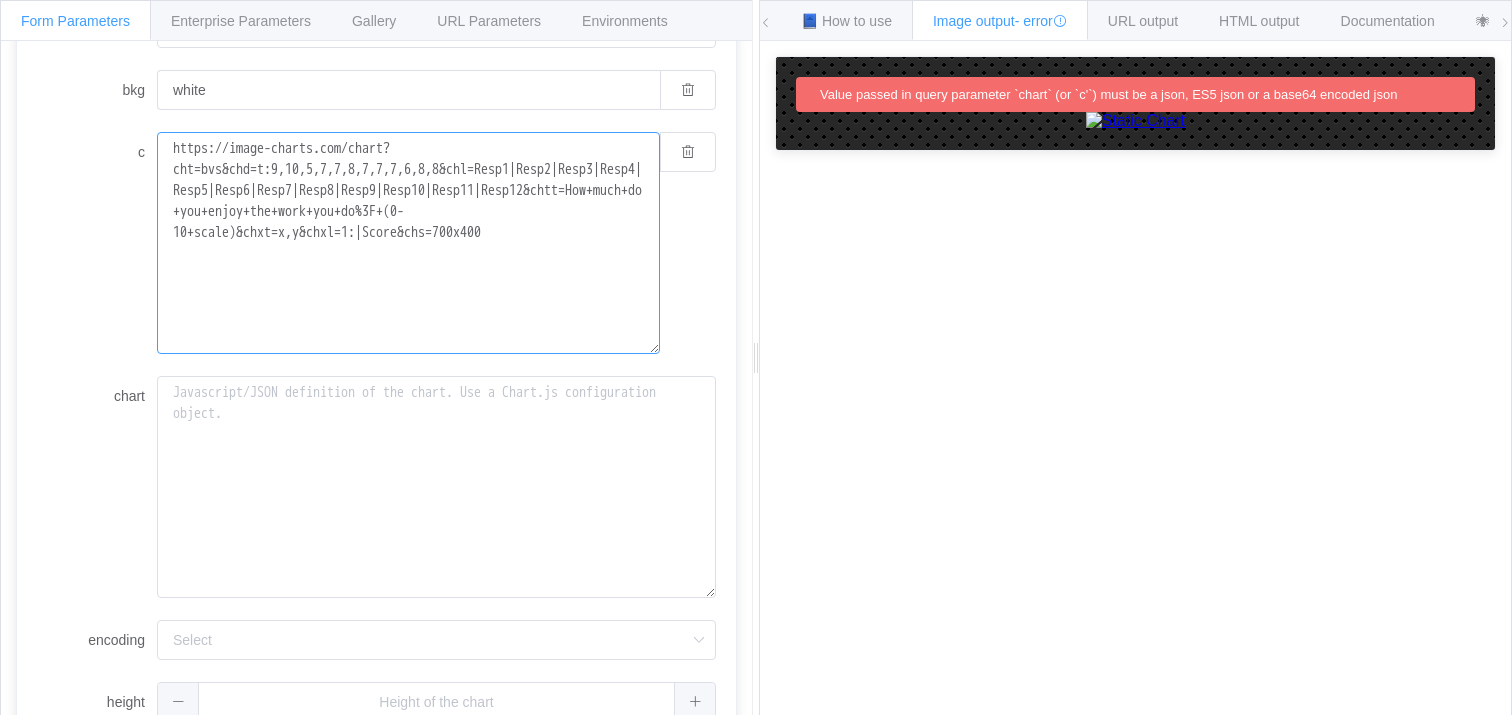 type on "https://image-charts.com/chart?cht=bvs&chd=t:9,10,5,7,7,8,7,7,7,6,8,8&chl=Resp1|Resp2|Resp3|Resp4|Resp5|Resp6|Resp7|Resp8|Resp9|Resp10|Resp11|Resp12&chtt=How+much+do+you+enjoy+the+work+you+do%3F+(0-10+scale)&chxt=x,y&chxl=1:|Score&chs=700x400" 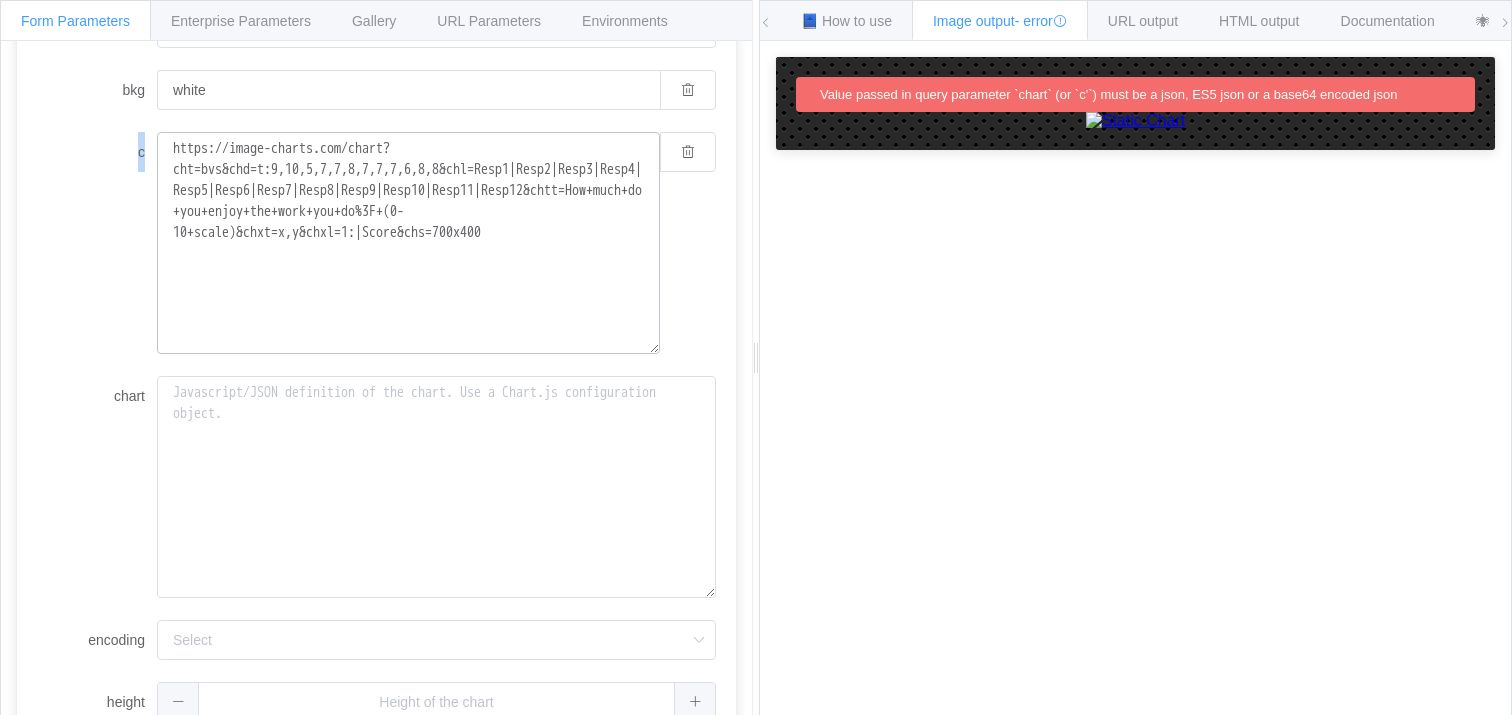 drag, startPoint x: 134, startPoint y: 152, endPoint x: 161, endPoint y: 155, distance: 27.166155 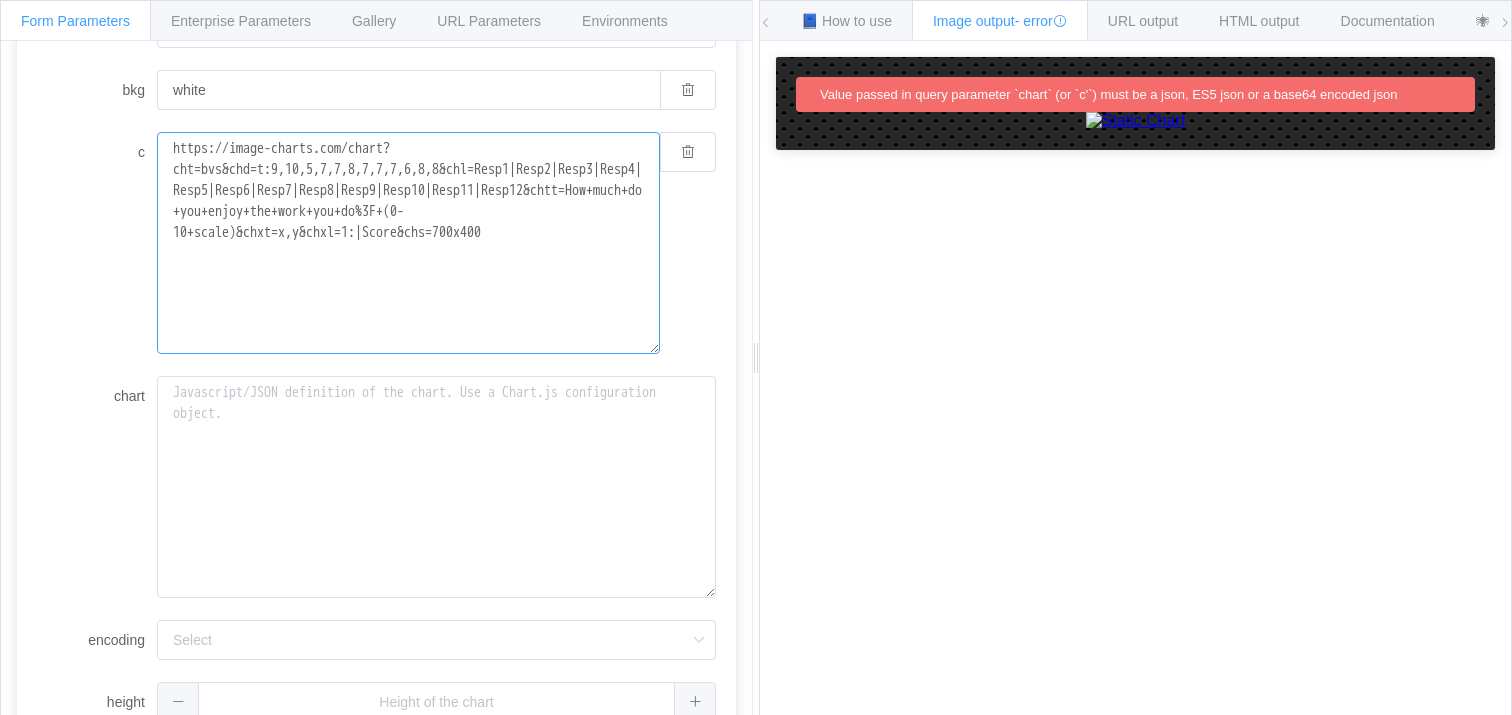 click on "https://image-charts.com/chart?cht=bvs&chd=t:9,10,5,7,7,8,7,7,7,6,8,8&chl=Resp1|Resp2|Resp3|Resp4|Resp5|Resp6|Resp7|Resp8|Resp9|Resp10|Resp11|Resp12&chtt=How+much+do+you+enjoy+the+work+you+do%3F+(0-10+scale)&chxt=x,y&chxl=1:|Score&chs=700x400" at bounding box center (408, 243) 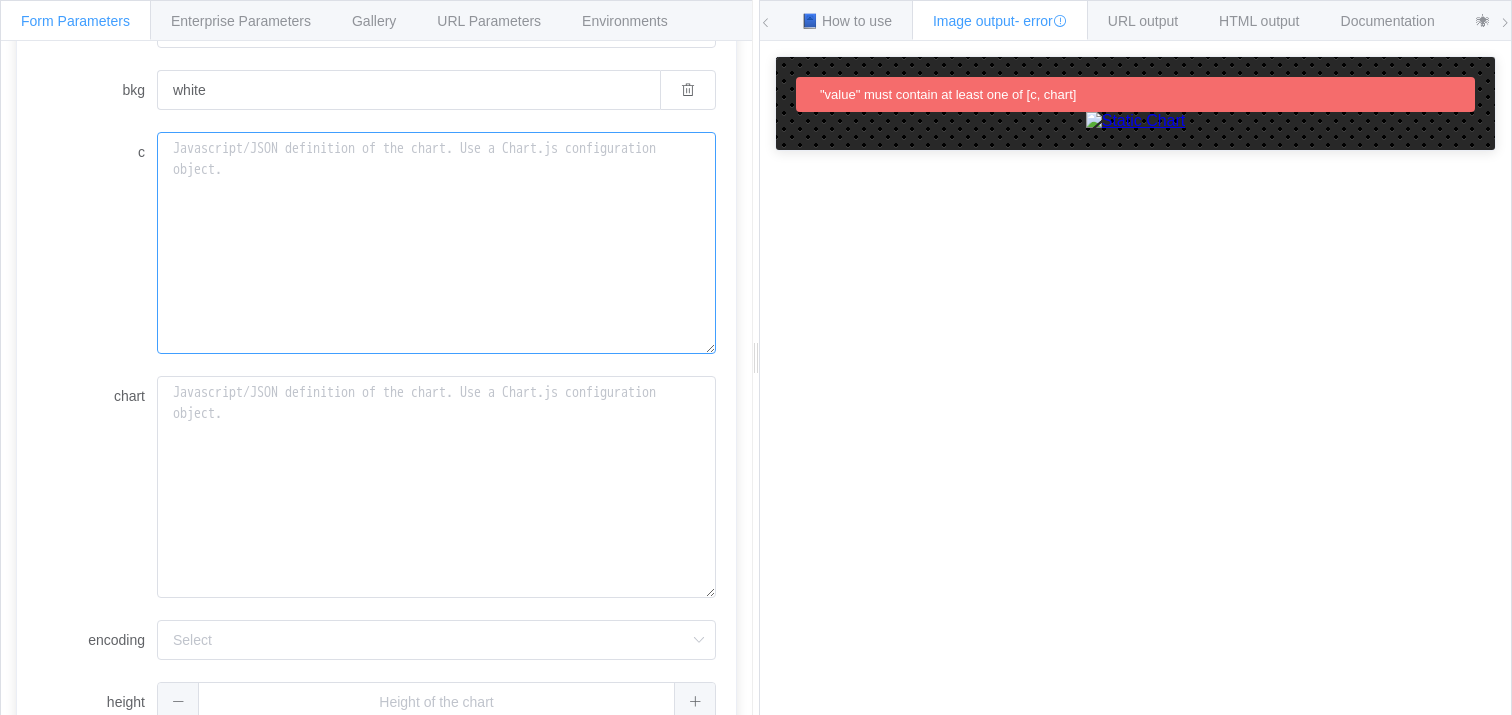 click on "c" at bounding box center (436, 243) 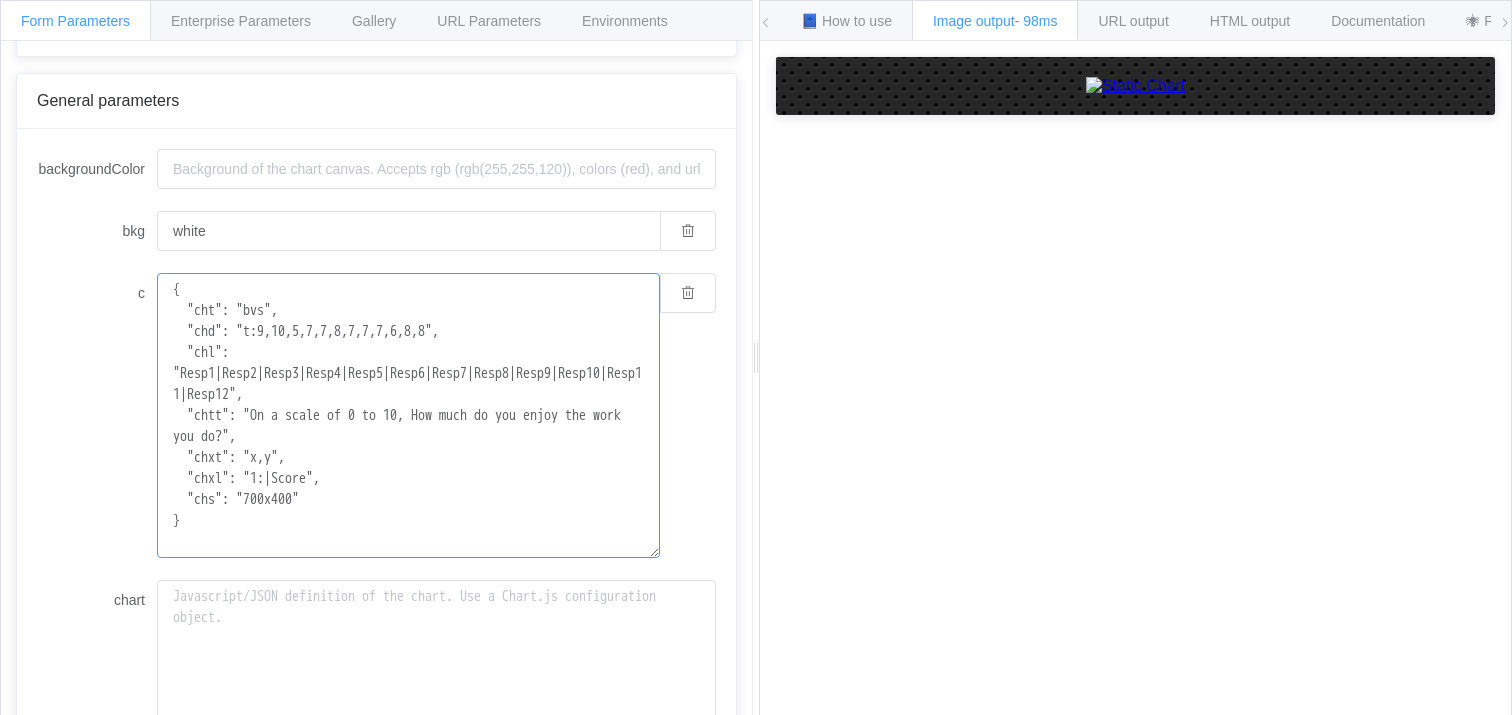 scroll, scrollTop: 129, scrollLeft: 0, axis: vertical 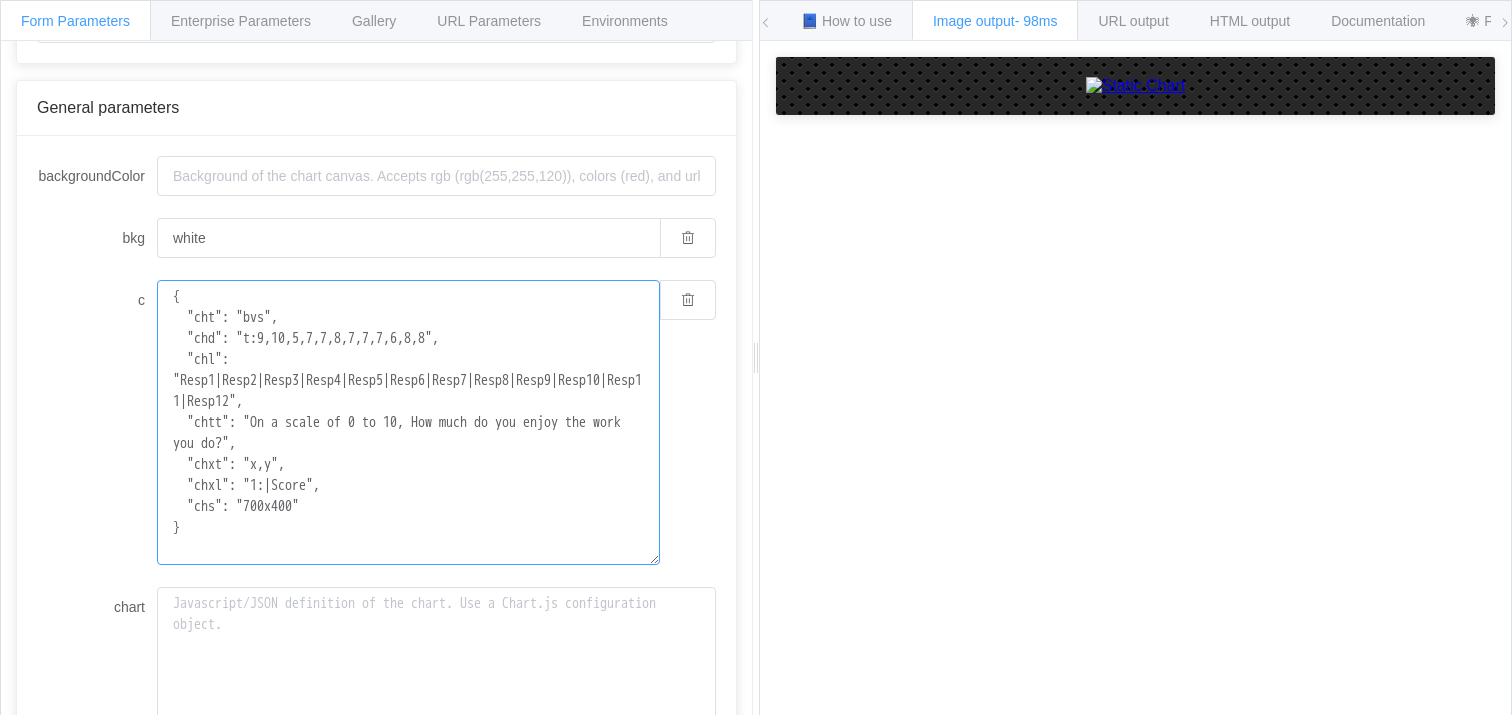 click on "{
"cht": "bvs",
"chd": "t:9,10,5,7,7,8,7,7,7,6,8,8",
"chl": "Resp1|Resp2|Resp3|Resp4|Resp5|Resp6|Resp7|Resp8|Resp9|Resp10|Resp11|Resp12",
"chtt": "On a scale of 0 to 10, How much do you enjoy the work you do?",
"chxt": "x,y",
"chxl": "1:|Score",
"chs": "700x400"
}" at bounding box center (408, 422) 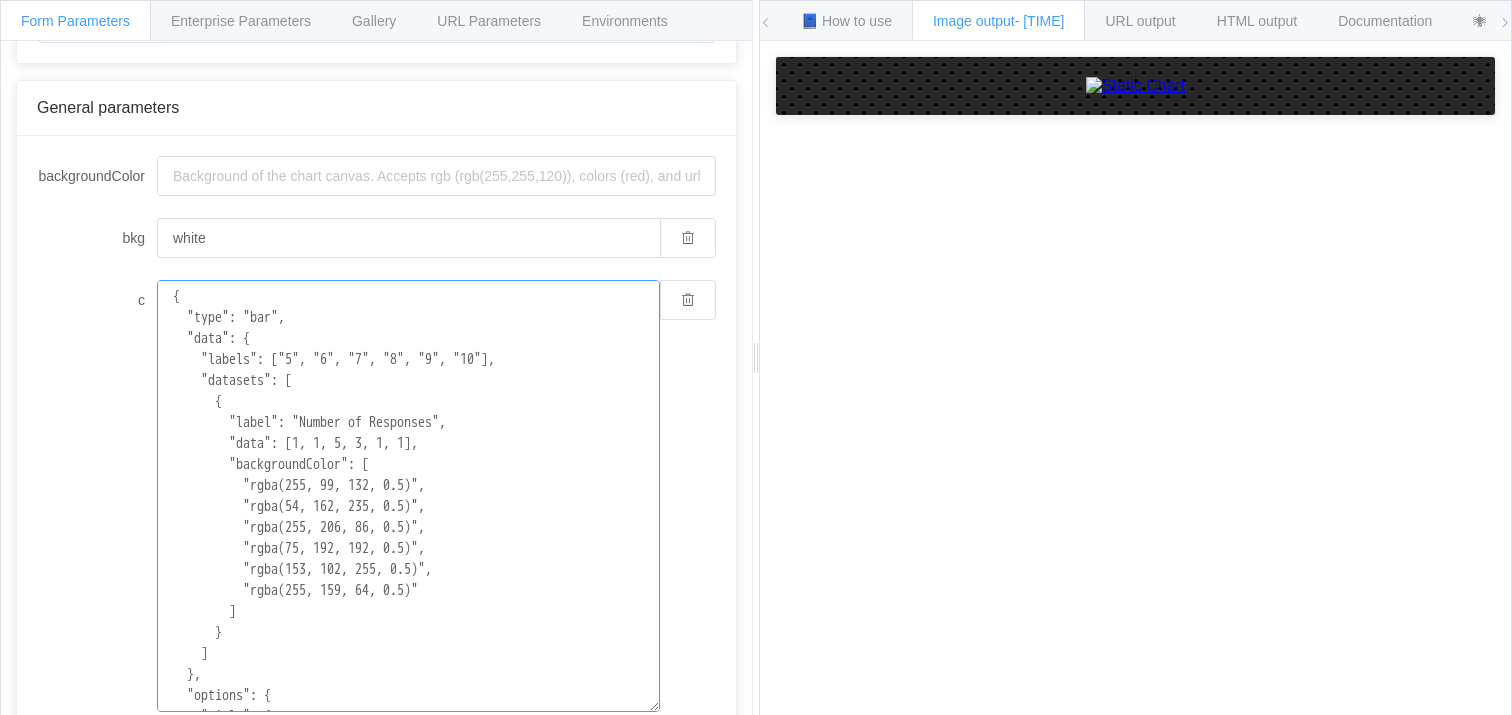 click on "{
"type": "bar",
"data": {
"labels": ["5", "6", "7", "8", "9", "10"],
"datasets": [
{
"label": "Number of Responses",
"data": [1, 1, 5, 3, 1, 1],
"backgroundColor": [
"rgba(255, 99, 132, 0.5)",
"rgba(54, 162, 235, 0.5)",
"rgba(255, 206, 86, 0.5)",
"rgba(75, 192, 192, 0.5)",
"rgba(153, 102, 255, 0.5)",
"rgba(255, 159, 64, 0.5)"
]
}
]
},
"options": {
"title": {
"display": true,
"text": "How much do you enjoy the work you do? (Scale 0–10)"
},
"scales": {
"yAxes": [
{
"ticks": {
"beginAtZero": true,
"stepSize": 1
}
}
]
}
}
}" at bounding box center (408, 496) 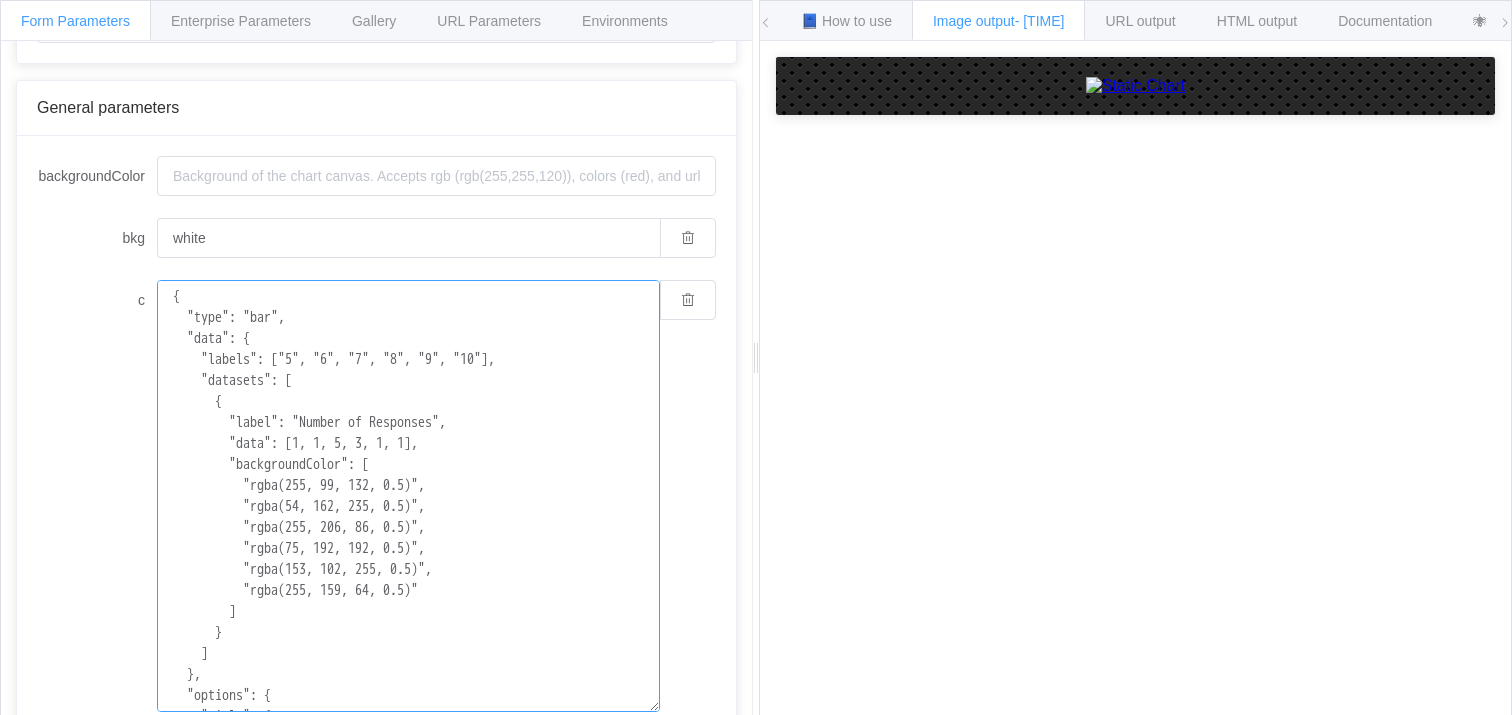 click on "{
"type": "bar",
"data": {
"labels": ["5", "6", "7", "8", "9", "10"],
"datasets": [
{
"label": "Number of Responses",
"data": [1, 1, 5, 3, 1, 1],
"backgroundColor": [
"rgba(255, 99, 132, 0.5)",
"rgba(54, 162, 235, 0.5)",
"rgba(255, 206, 86, 0.5)",
"rgba(75, 192, 192, 0.5)",
"rgba(153, 102, 255, 0.5)",
"rgba(255, 159, 64, 0.5)"
]
}
]
},
"options": {
"title": {
"display": true,
"text": "How much do you enjoy the work you do? (Scale 0–10)"
},
"scales": {
"yAxes": [
{
"ticks": {
"beginAtZero": true,
"stepSize": 1
}
}
]
}
}
}" at bounding box center (408, 496) 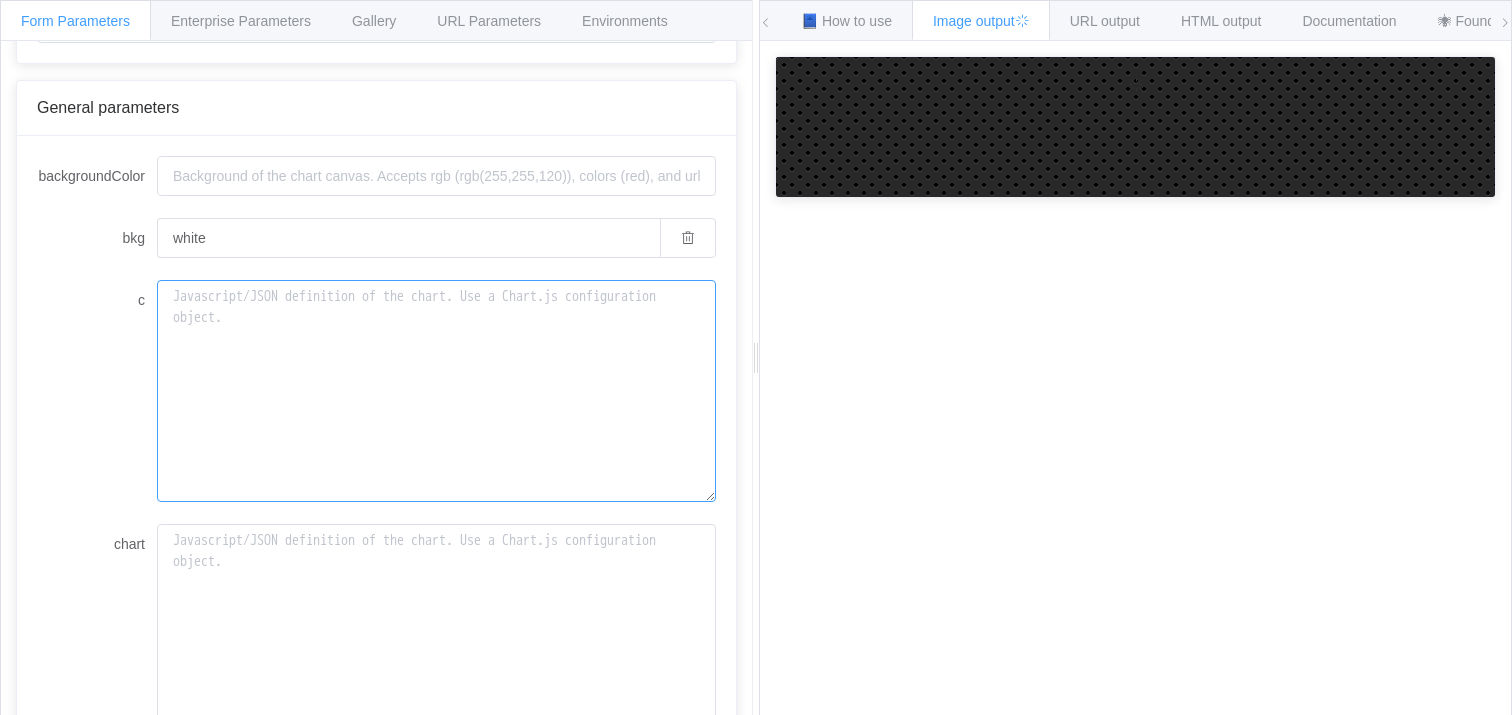type on "{
"type": "bar",
"data": {
"labels": ["1", "2", "3", "4", "5", "6", "7", "8", "9", "10"],
"datasets": [
{
"label": "Number of Responses",
"data": [0, 0, 0, 0, 1, 1, 5, 3, 1, 1],
"backgroundColor": [
"rgba(255, 99, 132, 0.5)",
"rgba(54, 162, 235, 0.5)",
"rgba(255, 206, 86, 0.5)",
"rgba(75, 192, 192, 0.5)",
"rgba(153, 102, 255, 0.5)",
"rgba(255, 159, 64, 0.5)",
"rgba(201, 203, 207, 0.5)",
"rgba(255, 99, 132, 0.5)"," 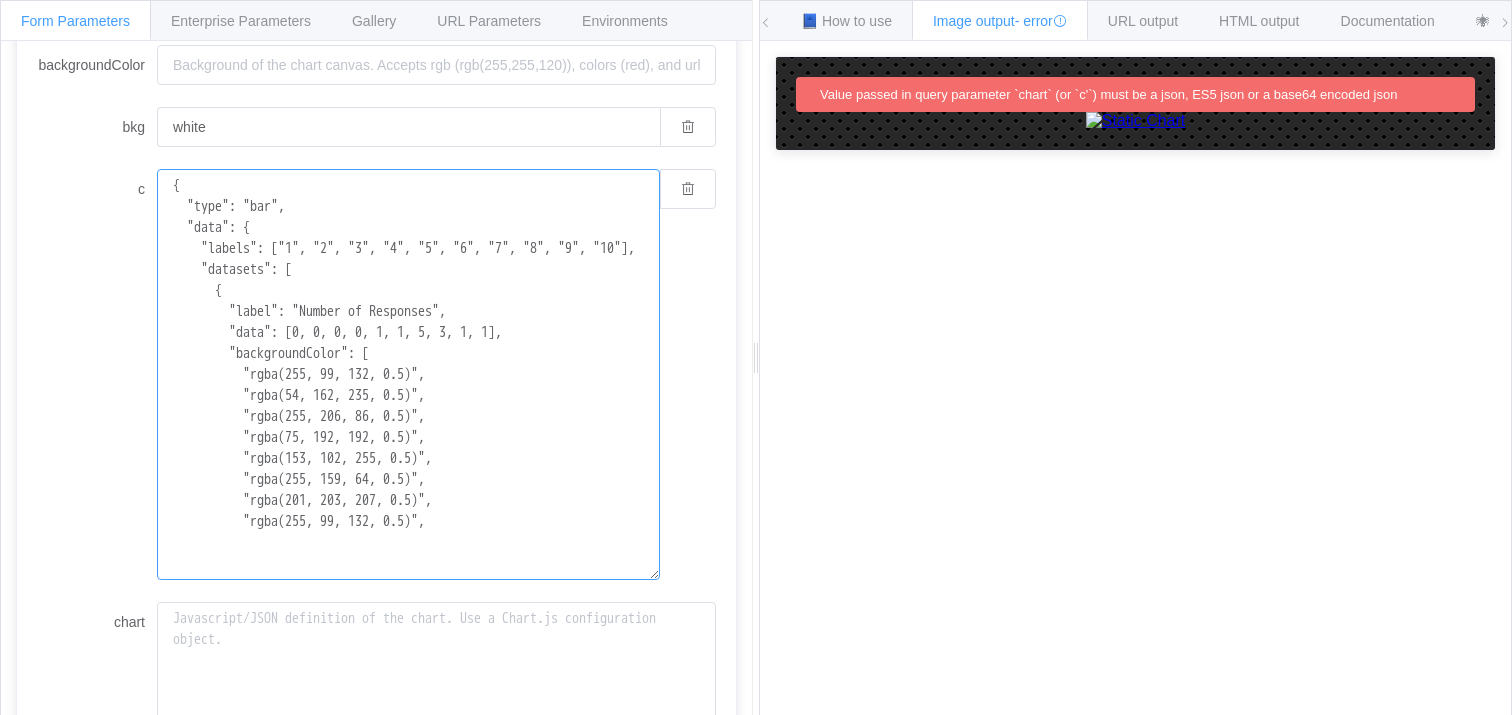 scroll, scrollTop: 246, scrollLeft: 0, axis: vertical 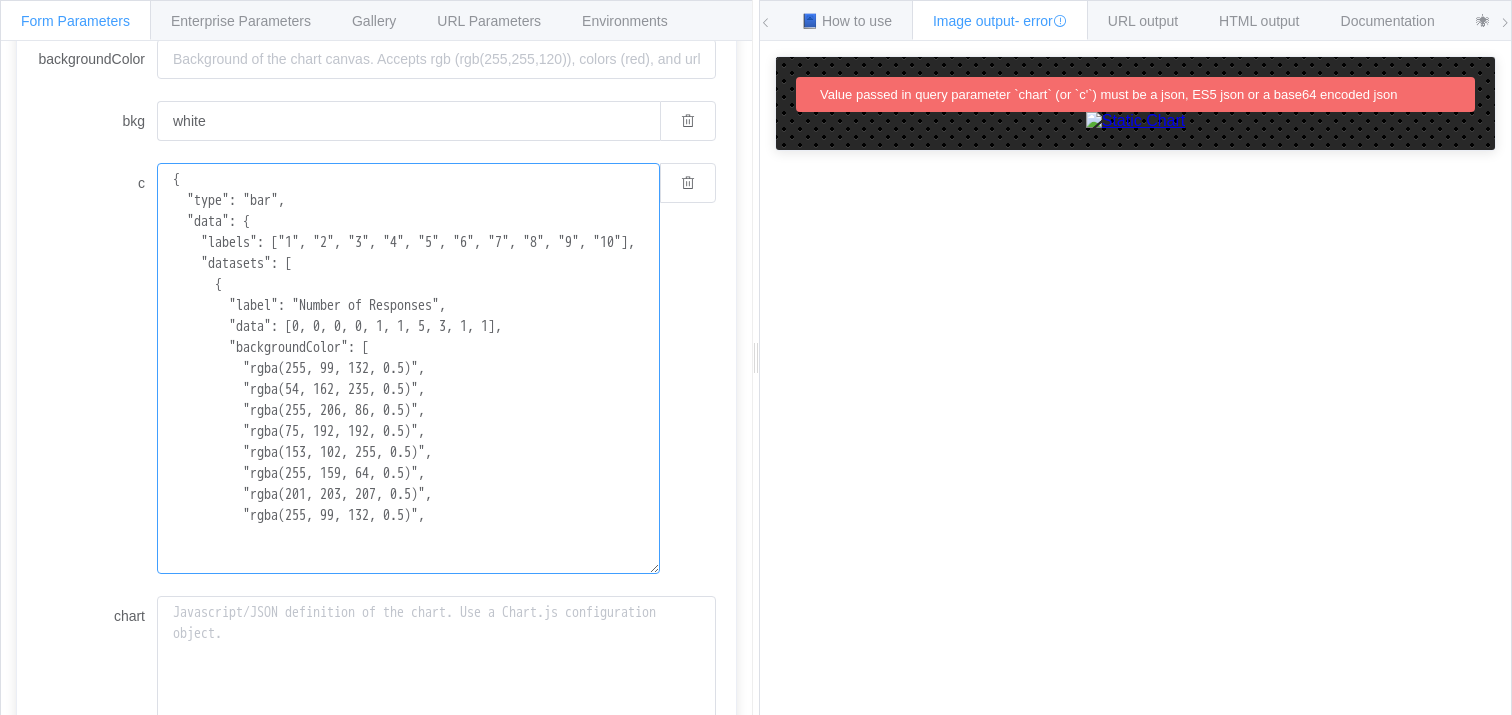 click on "{
"type": "bar",
"data": {
"labels": ["1", "2", "3", "4", "5", "6", "7", "8", "9", "10"],
"datasets": [
{
"label": "Number of Responses",
"data": [0, 0, 0, 0, 1, 1, 5, 3, 1, 1],
"backgroundColor": [
"rgba(255, 99, 132, 0.5)",
"rgba(54, 162, 235, 0.5)",
"rgba(255, 206, 86, 0.5)",
"rgba(75, 192, 192, 0.5)",
"rgba(153, 102, 255, 0.5)",
"rgba(255, 159, 64, 0.5)",
"rgba(201, 203, 207, 0.5)",
"rgba(255, 99, 132, 0.5)"," at bounding box center [408, 368] 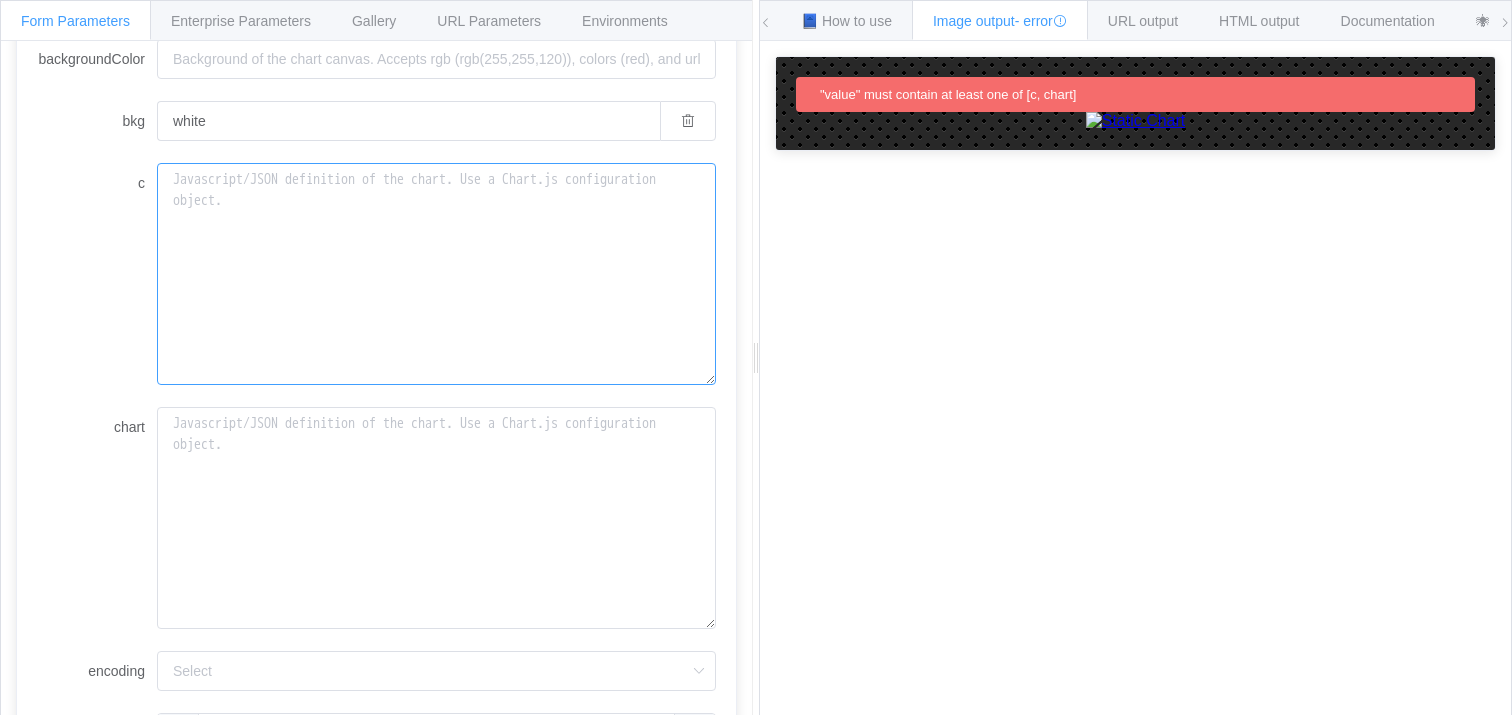 type on "{
"type": "bar",
"data": {
"labels": ["1", "2", "3", "4", "5", "6", "7", "8", "9", "10"],
"datasets": [
{
"label": "Number of Responses",
"data": [0, 0, 0, 0, 1, 1, 5, 3, 1, 1],
"backgroundColor": [
"rgba(255, 99, 132, 0.5)",
"rgba(54, 162, 235, 0.5)",
"rgba(255, 206, 86, 0.5)",
"rgba(75, 192, 192, 0.5)",
"rgba(153, 102, 255, 0.5)",
"rgba(255, 159, 64, 0.5)",
"rgba(201, 203, 207, 0.5)",
"rgba(255, 99, 132, 0.5)"," 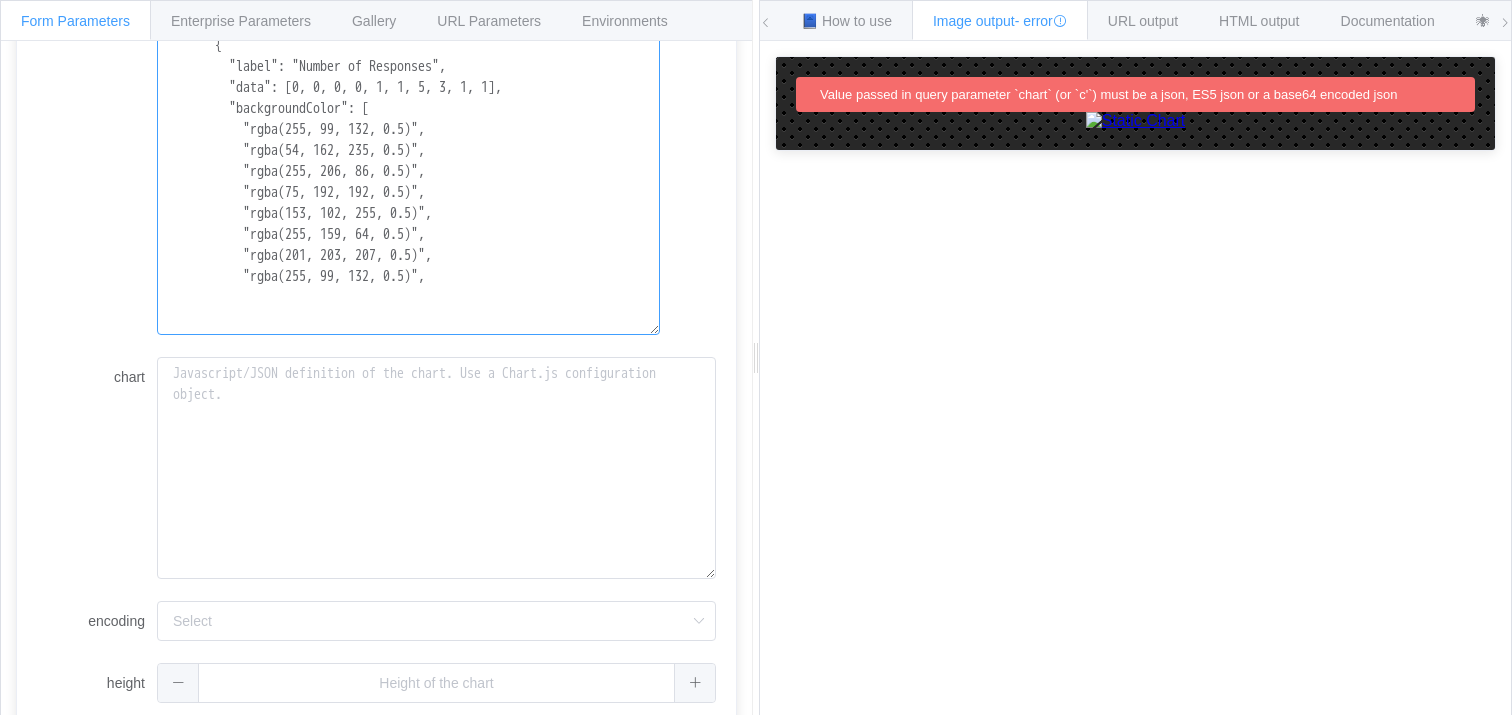 scroll, scrollTop: 535, scrollLeft: 0, axis: vertical 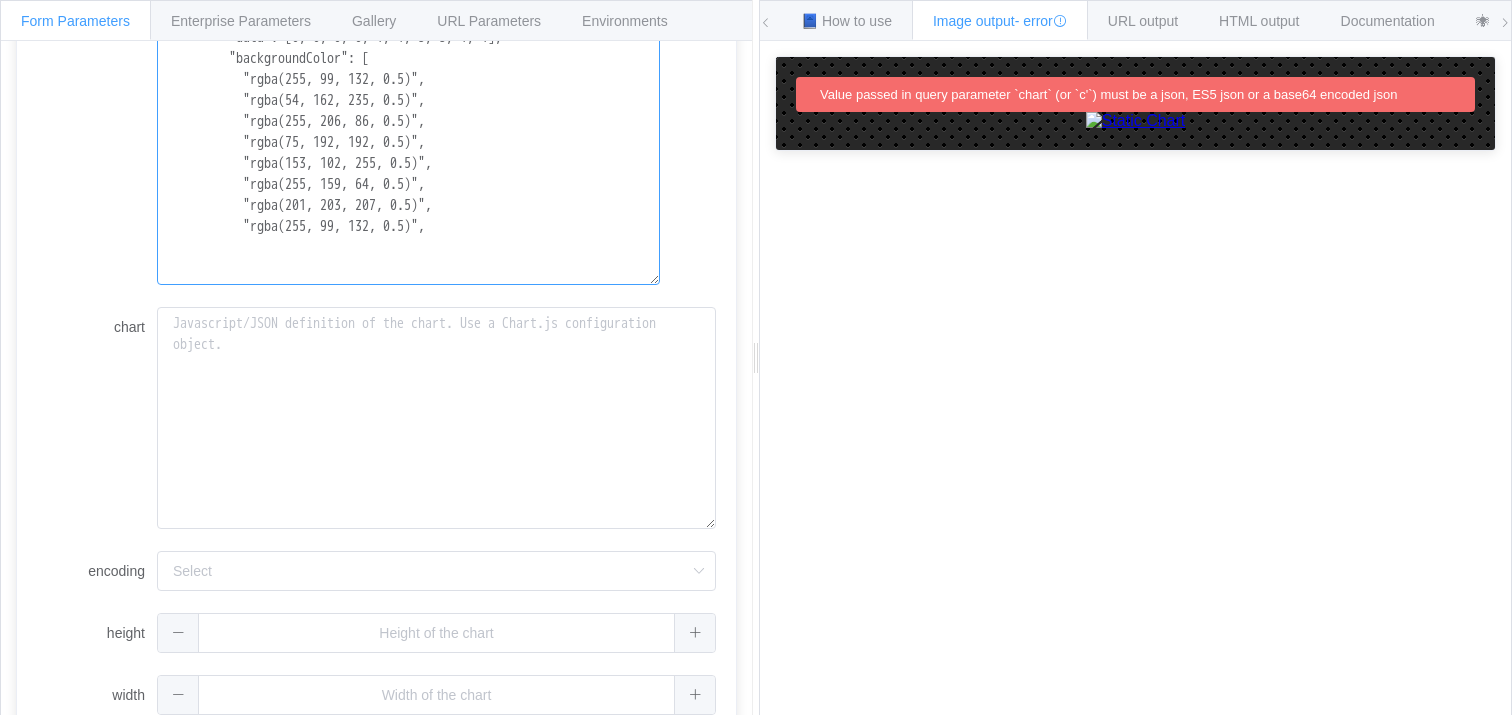 click on "{
"type": "bar",
"data": {
"labels": ["1", "2", "3", "4", "5", "6", "7", "8", "9", "10"],
"datasets": [
{
"label": "Number of Responses",
"data": [0, 0, 0, 0, 1, 1, 5, 3, 1, 1],
"backgroundColor": [
"rgba(255, 99, 132, 0.5)",
"rgba(54, 162, 235, 0.5)",
"rgba(255, 206, 86, 0.5)",
"rgba(75, 192, 192, 0.5)",
"rgba(153, 102, 255, 0.5)",
"rgba(255, 159, 64, 0.5)",
"rgba(201, 203, 207, 0.5)",
"rgba(255, 99, 132, 0.5)"," at bounding box center (408, 79) 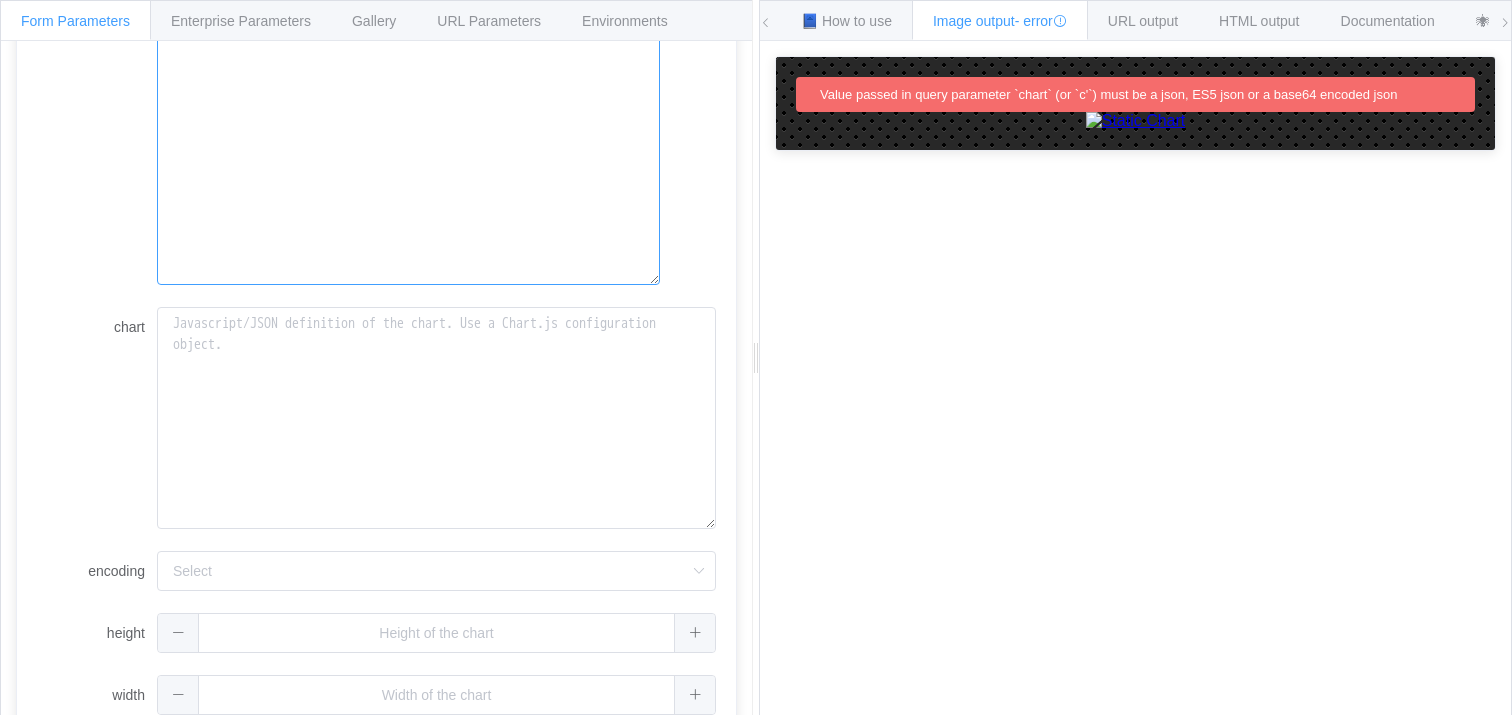 scroll, scrollTop: 377, scrollLeft: 0, axis: vertical 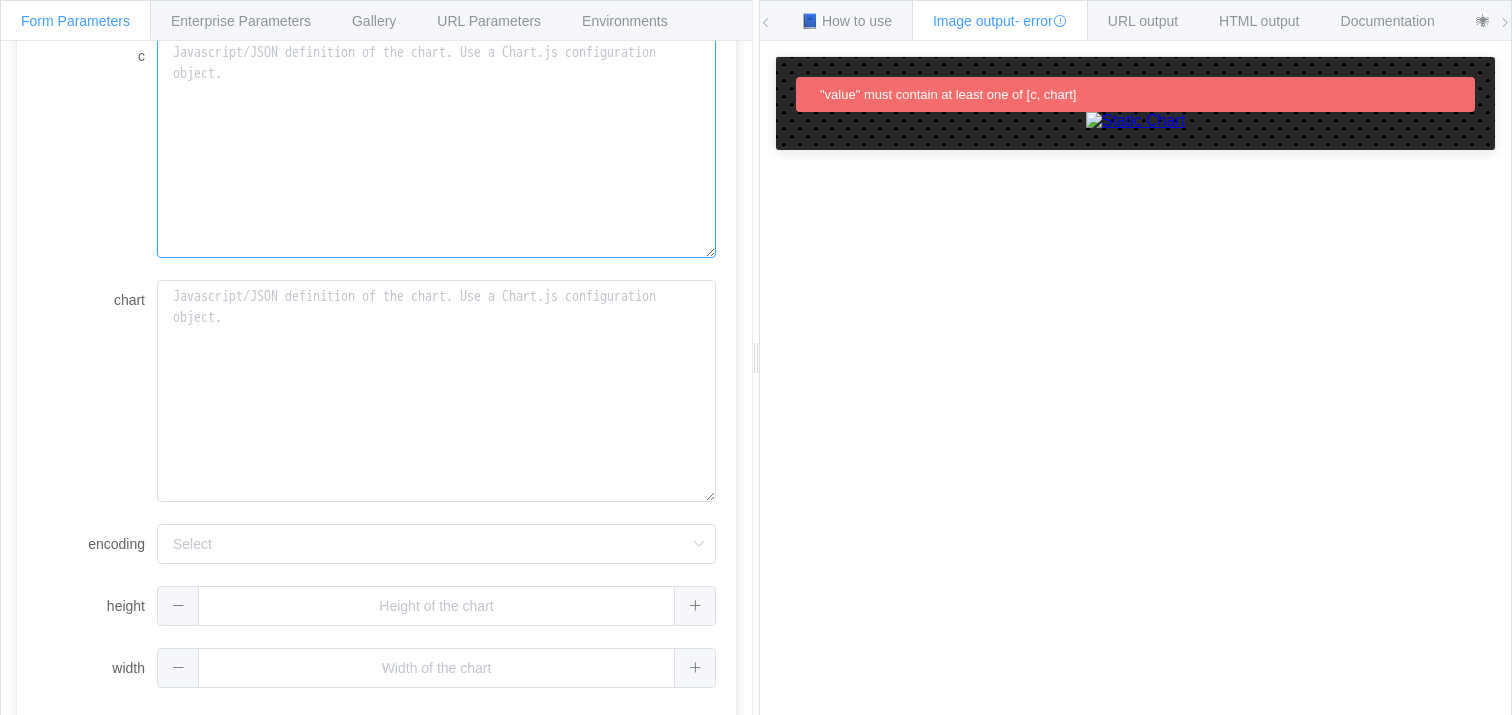 click on "c" at bounding box center (436, 147) 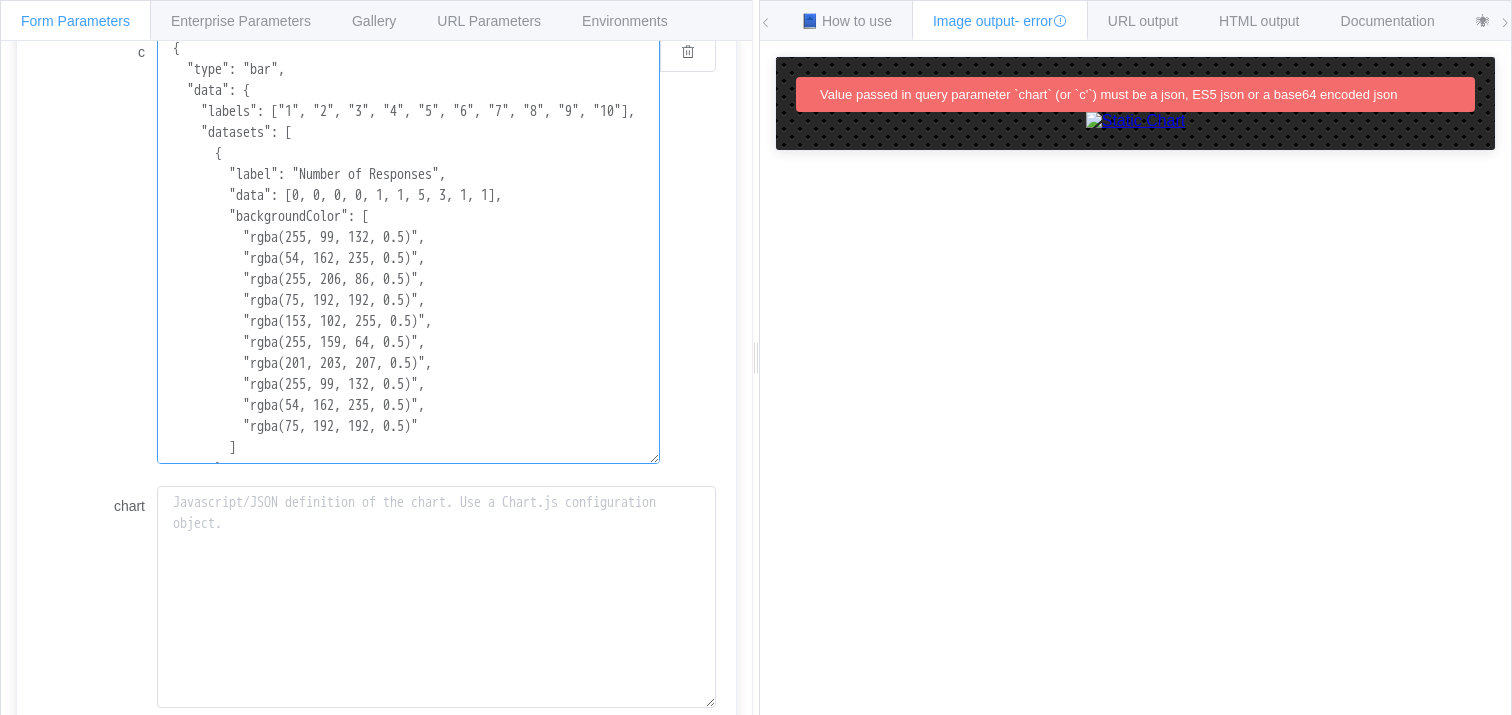 scroll, scrollTop: 475, scrollLeft: 0, axis: vertical 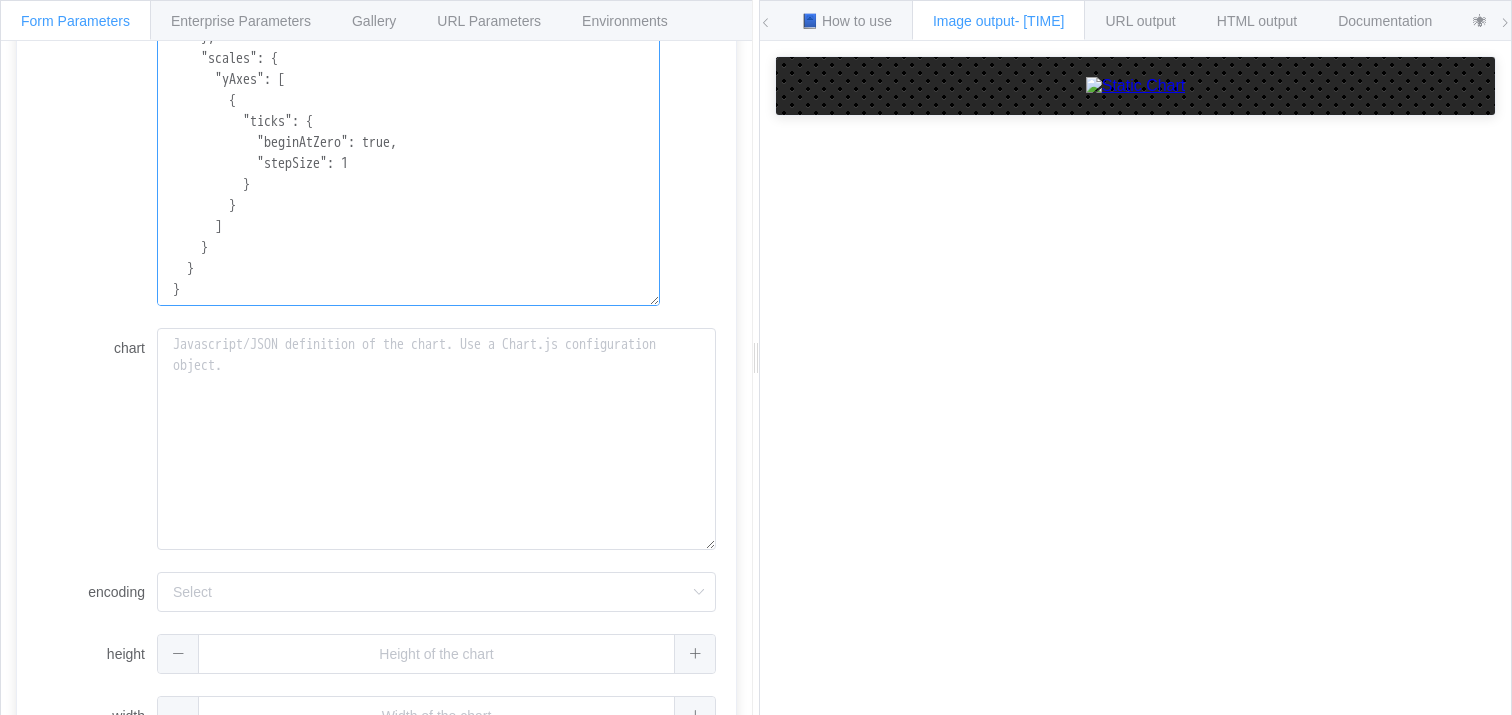 type on "{
"type": "bar",
"data": {
"labels": ["1", "2", "3", "4", "5", "6", "7", "8", "9", "10"],
"datasets": [
{
"label": "Number of Responses",
"data": [0, 0, 0, 0, 1, 1, 5, 3, 1, 1],
"backgroundColor": [
"rgba(255, 99, 132, 0.5)",
"rgba(54, 162, 235, 0.5)",
"rgba(255, 206, 86, 0.5)",
"rgba(75, 192, 192, 0.5)",
"rgba(153, 102, 255, 0.5)",
"rgba(255, 159, 64, 0.5)",
"rgba(201, 203, 207, 0.5)",
"rgba(255, 99, 132, 0.5)",
"rgba(54, 162, 235, 0.5)",
"rgba(75, 192, 192, 0.5)"
]
}
]
},
"options": {
"title": {
"display": true,
"text": "How much do you enjoy the work you do? (Scale 1–10)"
},
"scales": {
"yAxes": [
{
"ticks": {
"beginAtZero": true,
"stepSize": 1
}
}
]
}
}
}" 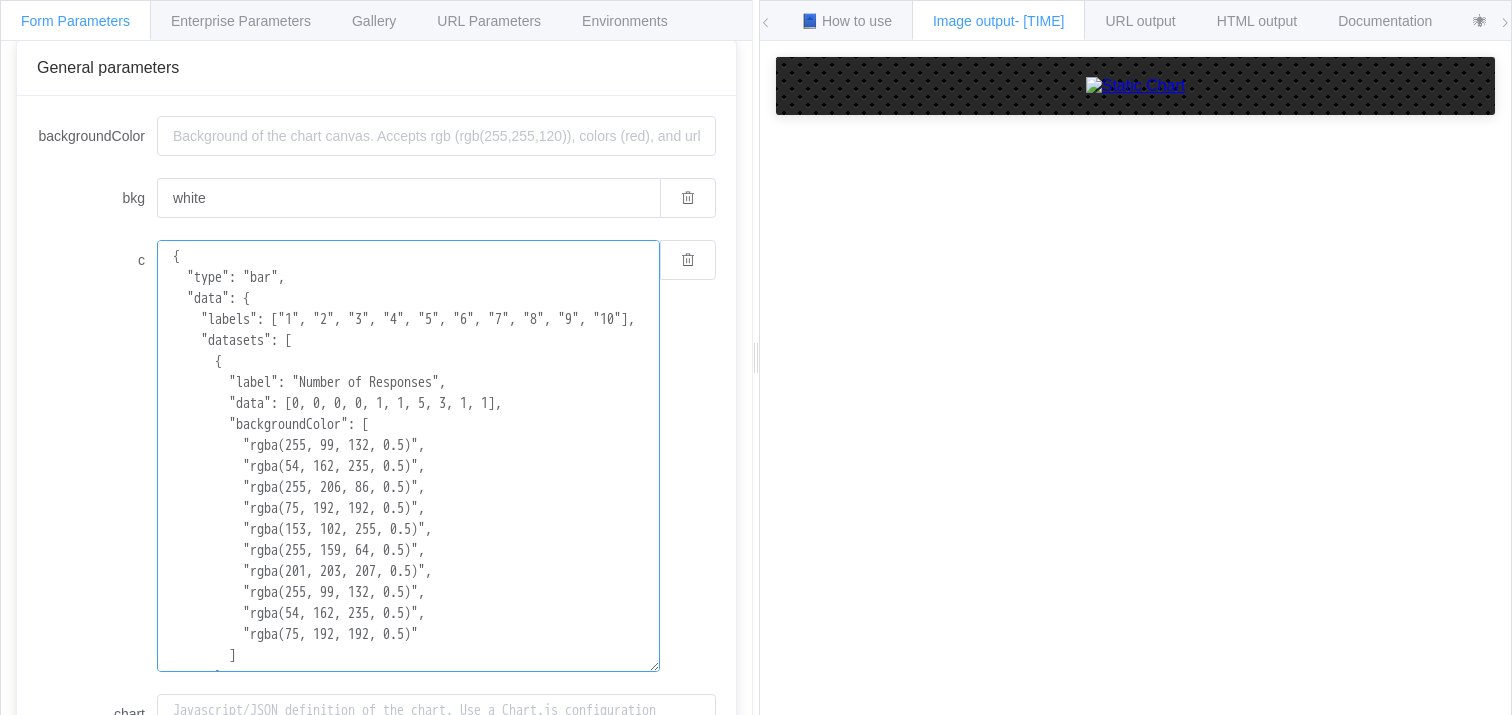 scroll, scrollTop: 57, scrollLeft: 0, axis: vertical 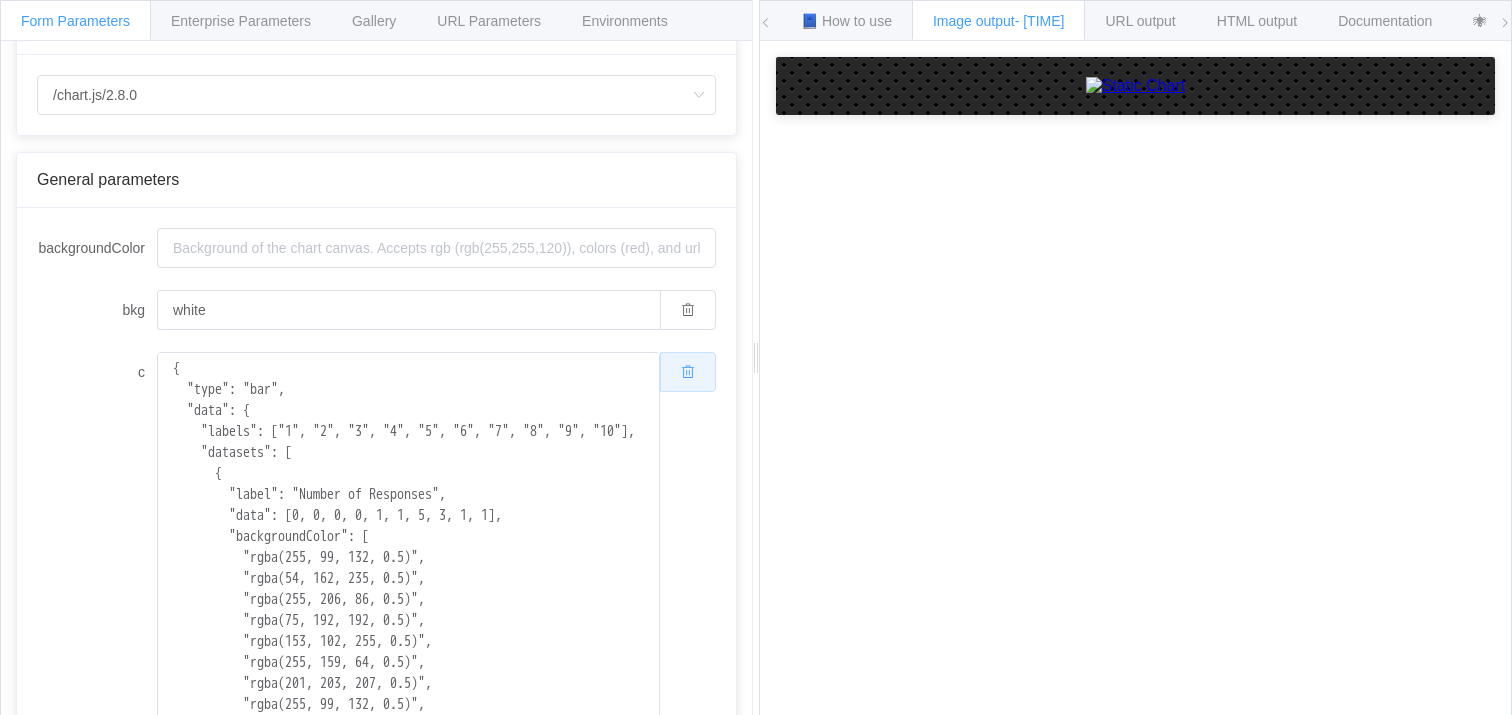 click at bounding box center [688, 372] 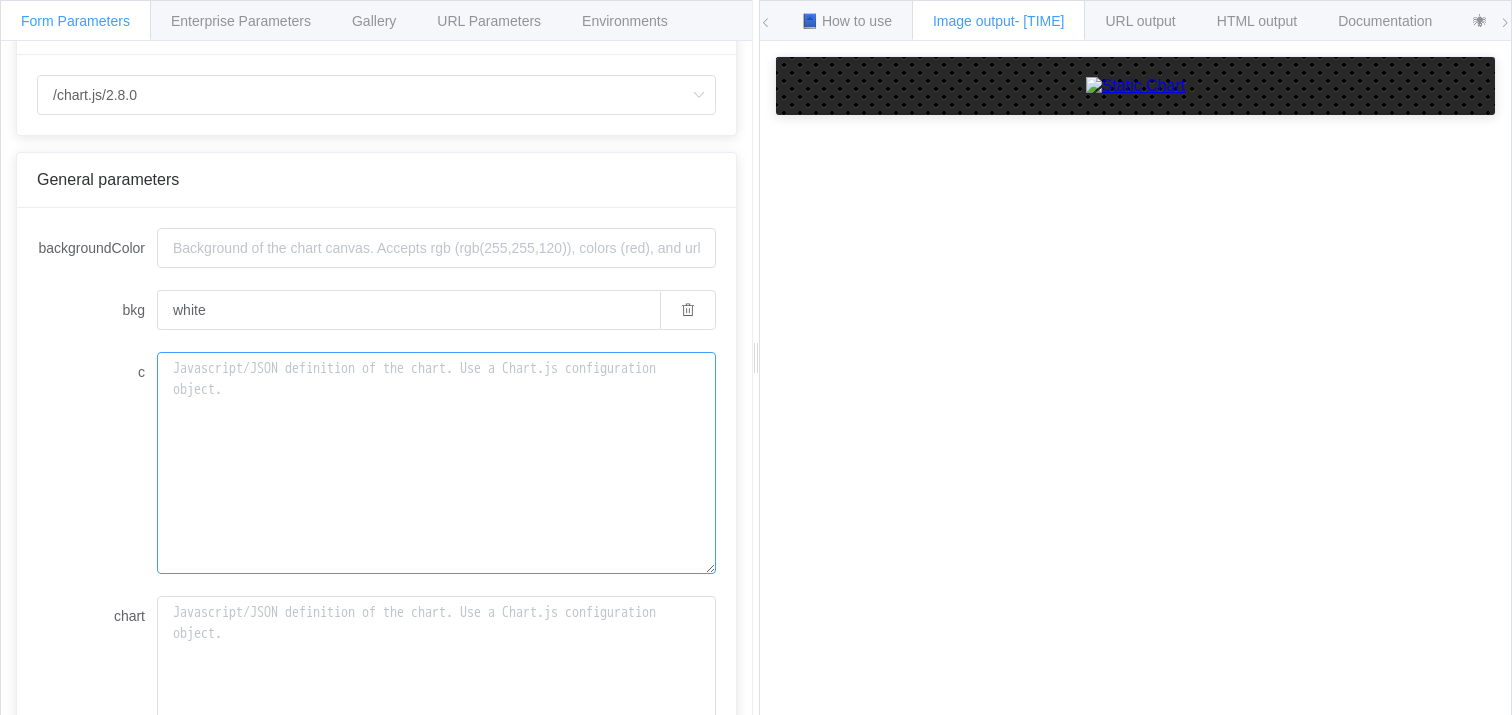 click on "c" at bounding box center (436, 463) 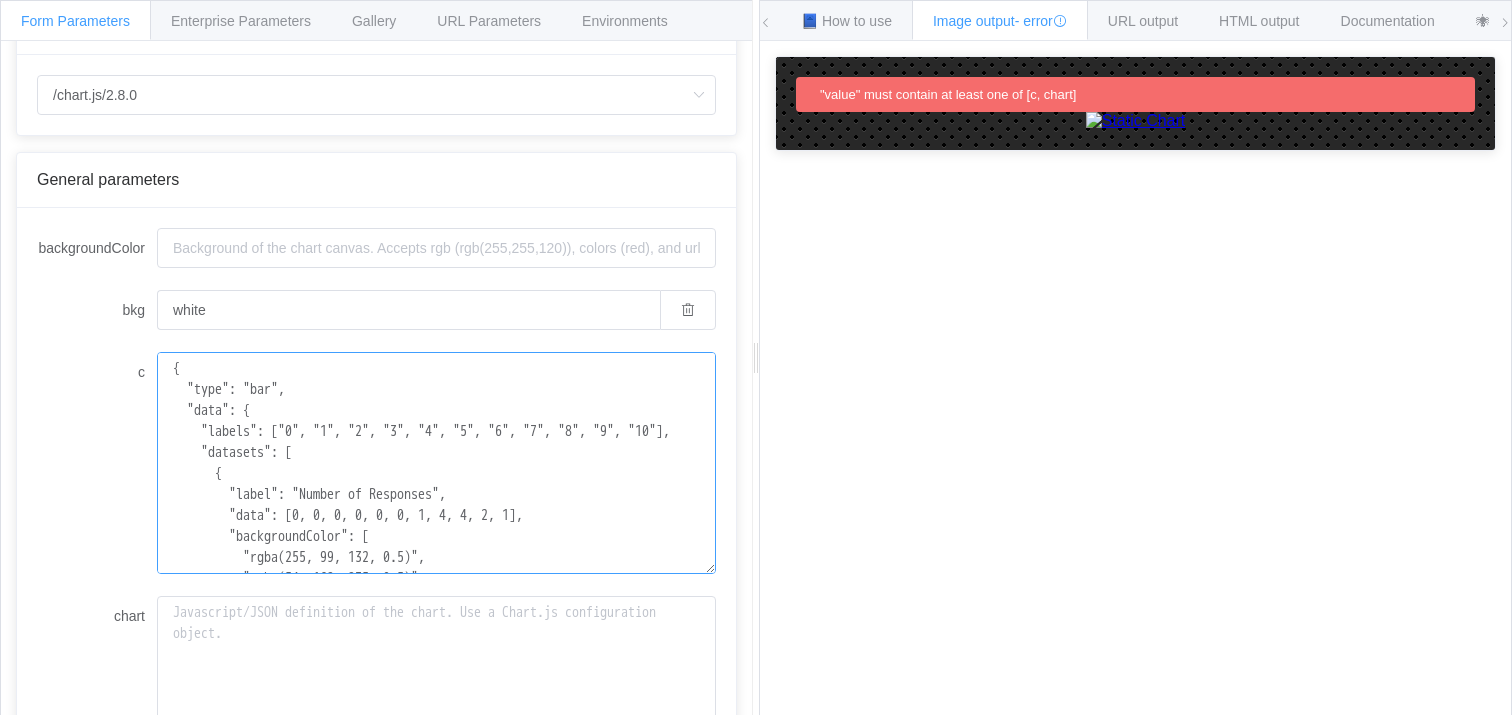 scroll, scrollTop: 496, scrollLeft: 0, axis: vertical 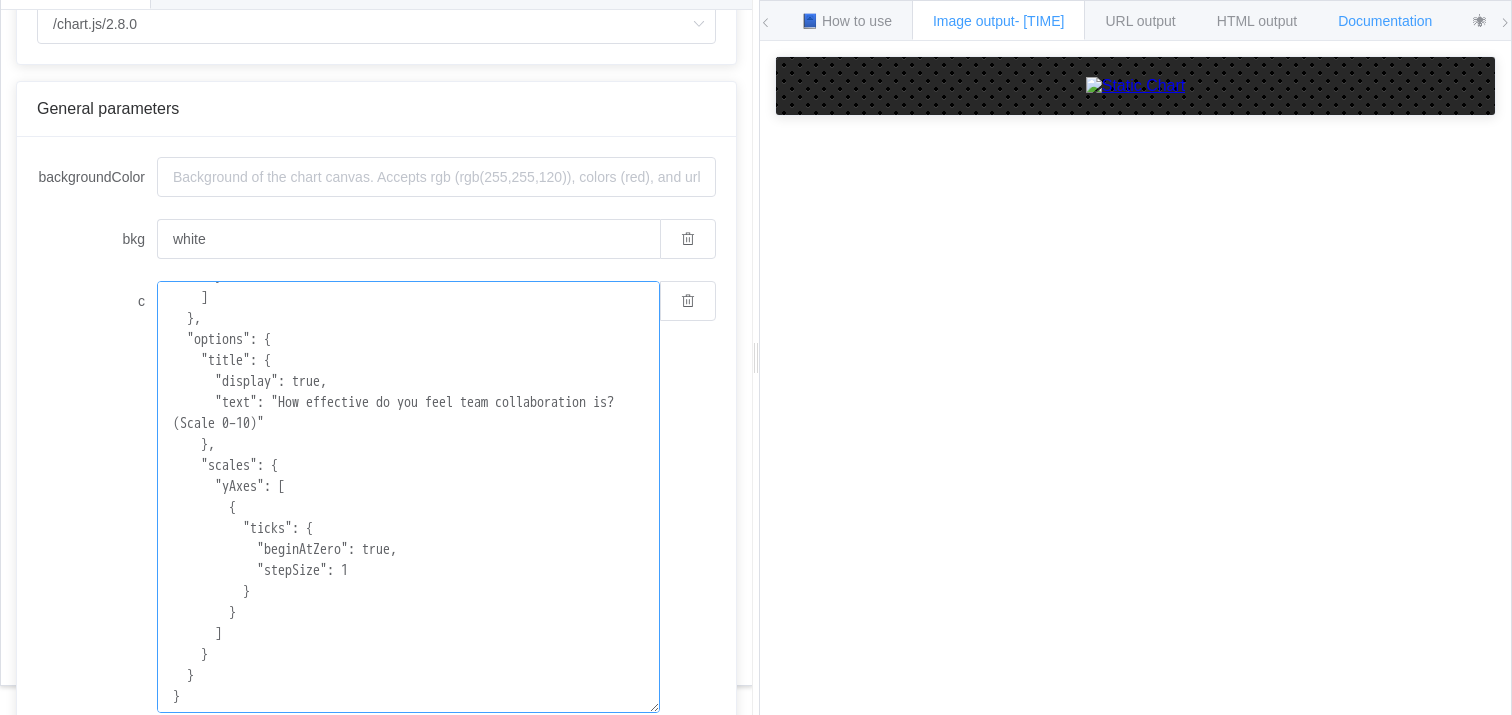 type on "{
"type": "bar",
"data": {
"labels": ["0", "1", "2", "3", "4", "5", "6", "7", "8", "9", "10"],
"datasets": [
{
"label": "Number of Responses",
"data": [0, 0, 0, 0, 0, 0, 1, 4, 4, 2, 1],
"backgroundColor": [
"rgba(255, 99, 132, 0.5)",
"rgba(54, 162, 235, 0.5)",
"rgba(255, 206, 86, 0.5)",
"rgba(75, 192, 192, 0.5)",
"rgba(153, 102, 255, 0.5)",
"rgba(255, 159, 64, 0.5)",
"rgba(201, 203, 207, 0.5)",
"rgba(255, 99, 132, 0.5)",
"rgba(54, 162, 235, 0.5)",
"rgba(153, 102, 255, 0.5)",
"rgba(255, 205, 86, 0.5)"
]
}
]
},
"options": {
"title": {
"display": true,
"text": "How effective do you feel team collaboration is? (Scale 0–10)"
},
"scales": {
"yAxes": [
{
"ticks": {
"beginAtZero": true,
"stepSize": 1
}
}
]
}
}
}" 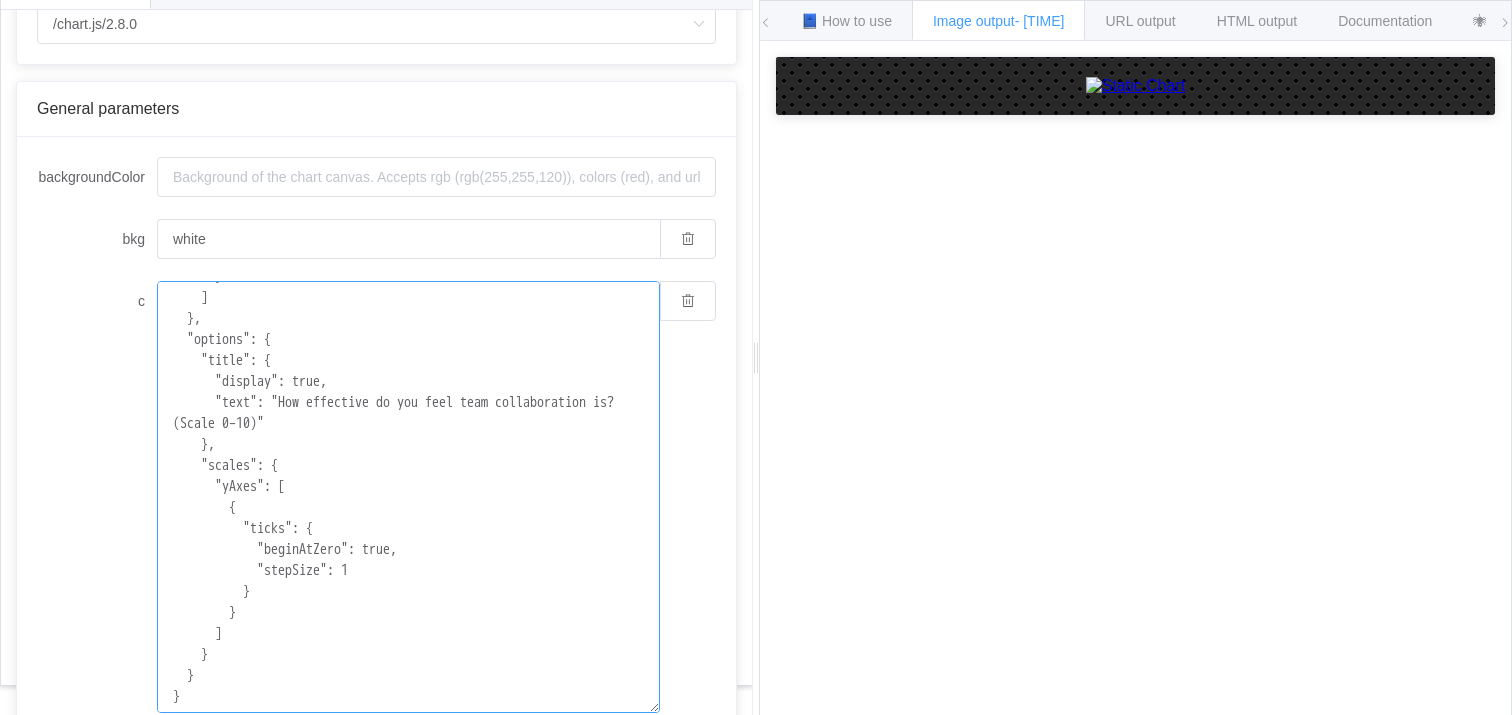 click on "{
"type": "bar",
"data": {
"labels": ["0", "1", "2", "3", "4", "5", "6", "7", "8", "9", "10"],
"datasets": [
{
"label": "Number of Responses",
"data": [0, 0, 0, 0, 0, 0, 1, 4, 4, 2, 1],
"backgroundColor": [
"rgba(255, 99, 132, 0.5)",
"rgba(54, 162, 235, 0.5)",
"rgba(255, 206, 86, 0.5)",
"rgba(75, 192, 192, 0.5)",
"rgba(153, 102, 255, 0.5)",
"rgba(255, 159, 64, 0.5)",
"rgba(201, 203, 207, 0.5)",
"rgba(255, 99, 132, 0.5)",
"rgba(54, 162, 235, 0.5)",
"rgba(153, 102, 255, 0.5)",
"rgba(255, 205, 86, 0.5)"
]
}
]
},
"options": {
"title": {
"display": true,
"text": "How effective do you feel team collaboration is? (Scale 0–10)"
},
"scales": {
"yAxes": [
{
"ticks": {
"beginAtZero": true,
"stepSize": 1
}
}
]
}
}
}" at bounding box center [408, 497] 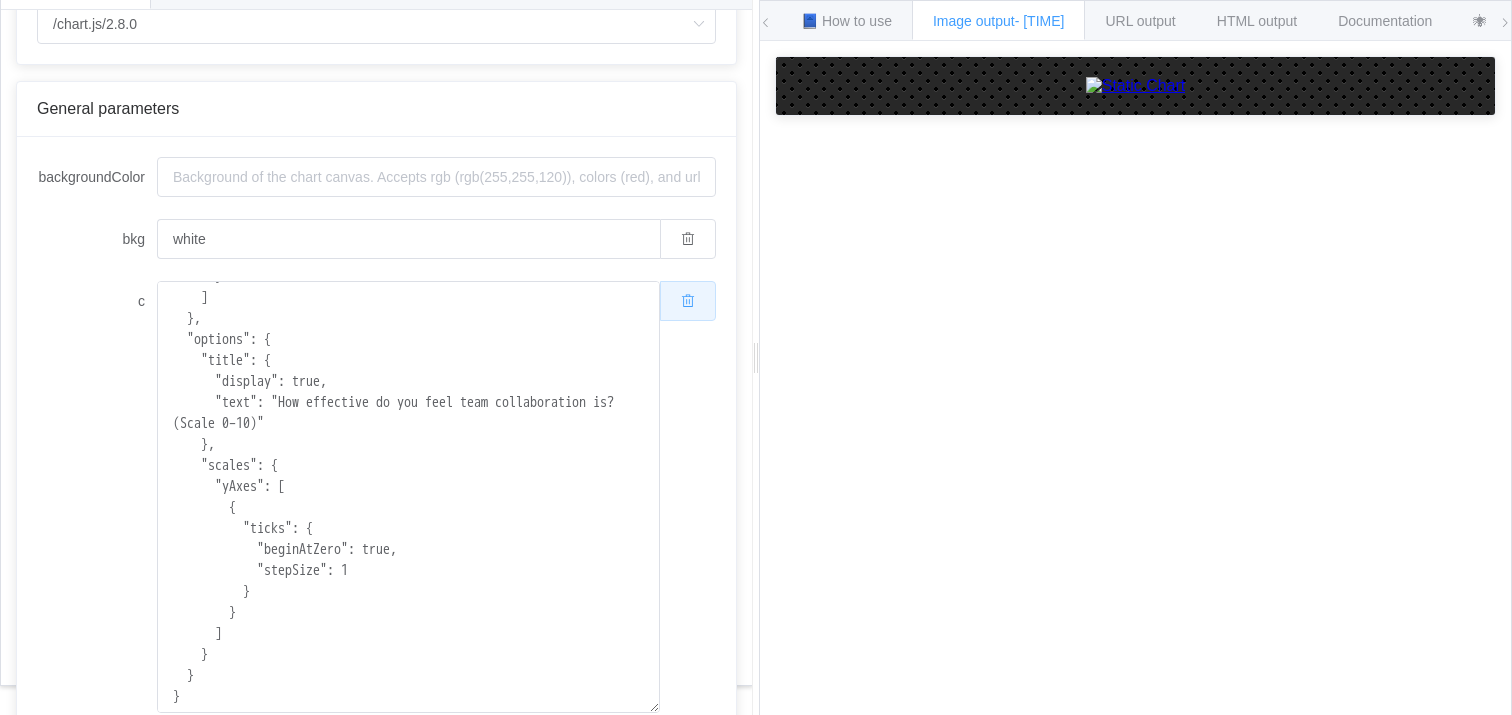 click at bounding box center (688, 301) 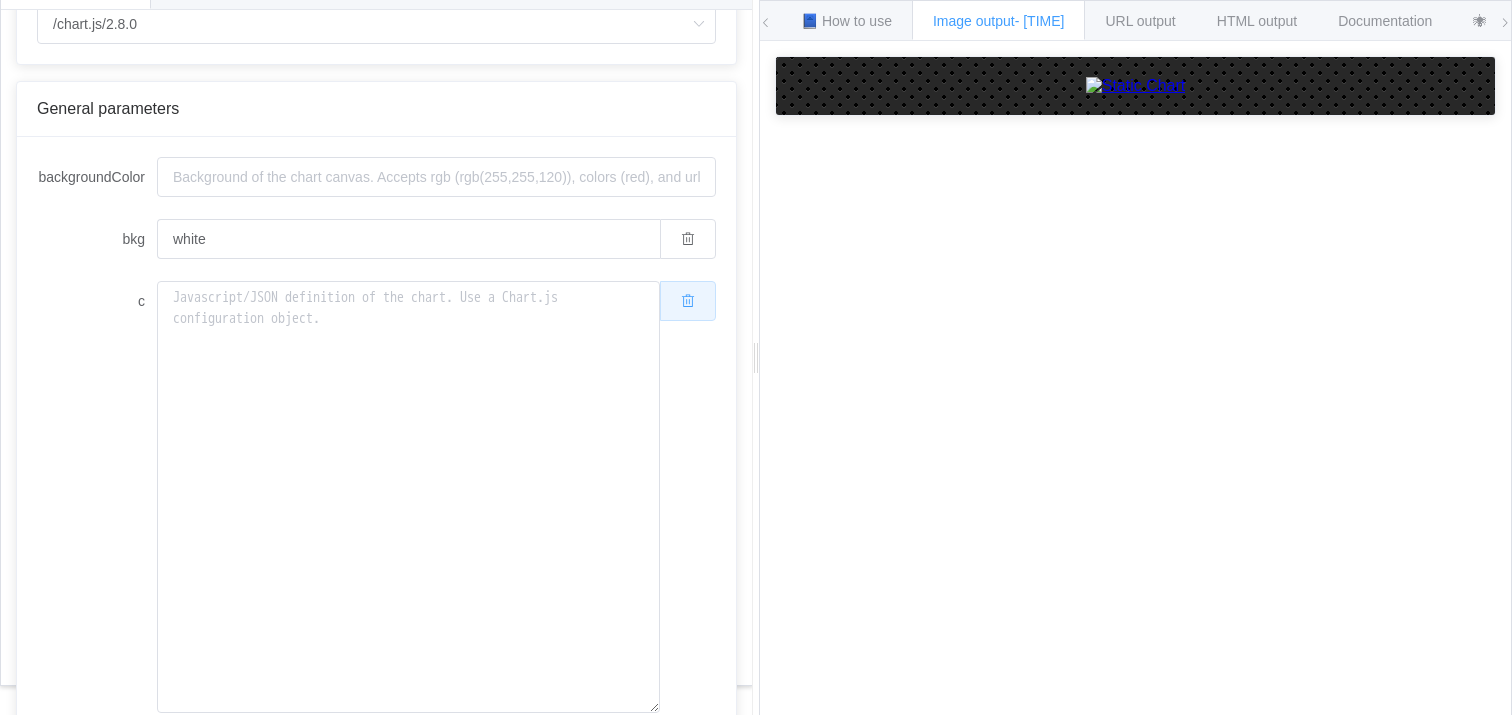 scroll, scrollTop: 0, scrollLeft: 0, axis: both 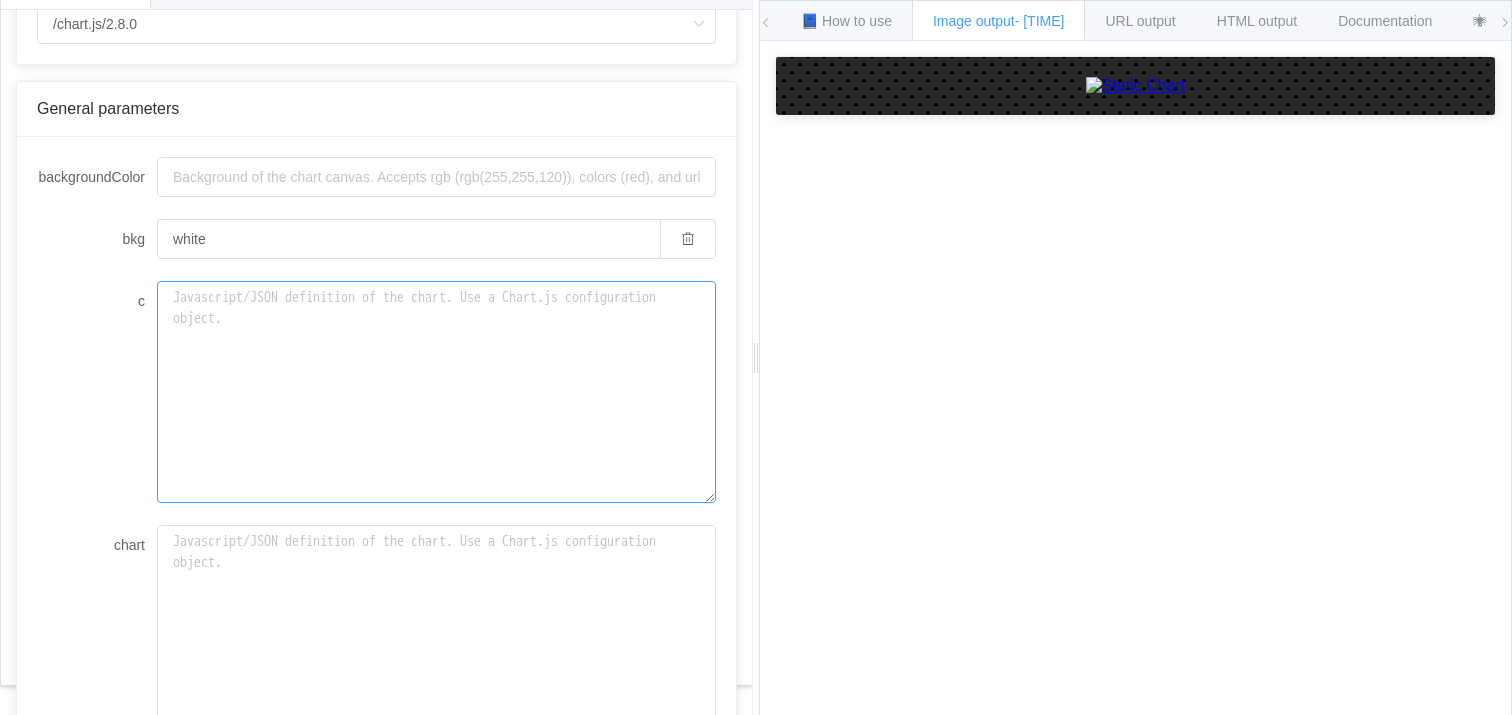 click on "c" at bounding box center [436, 392] 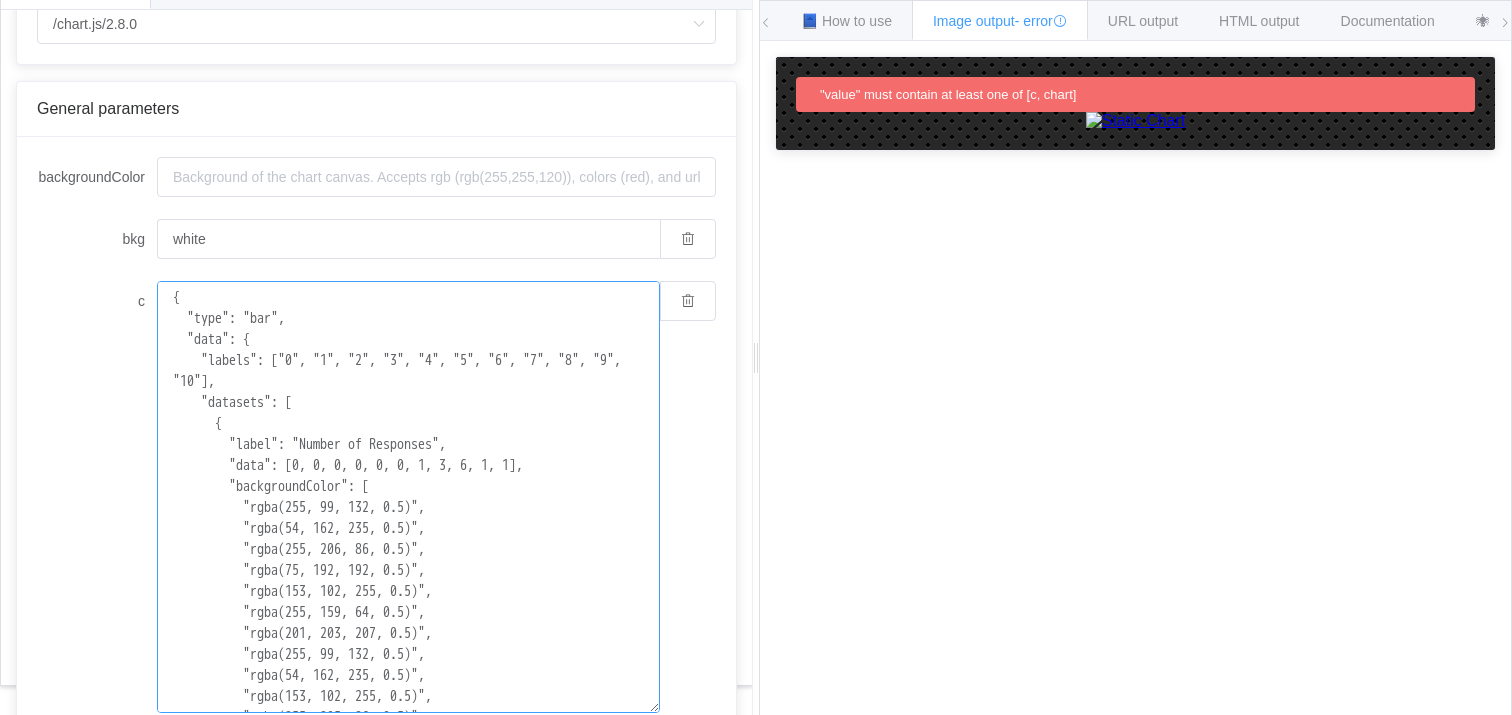 scroll, scrollTop: 496, scrollLeft: 0, axis: vertical 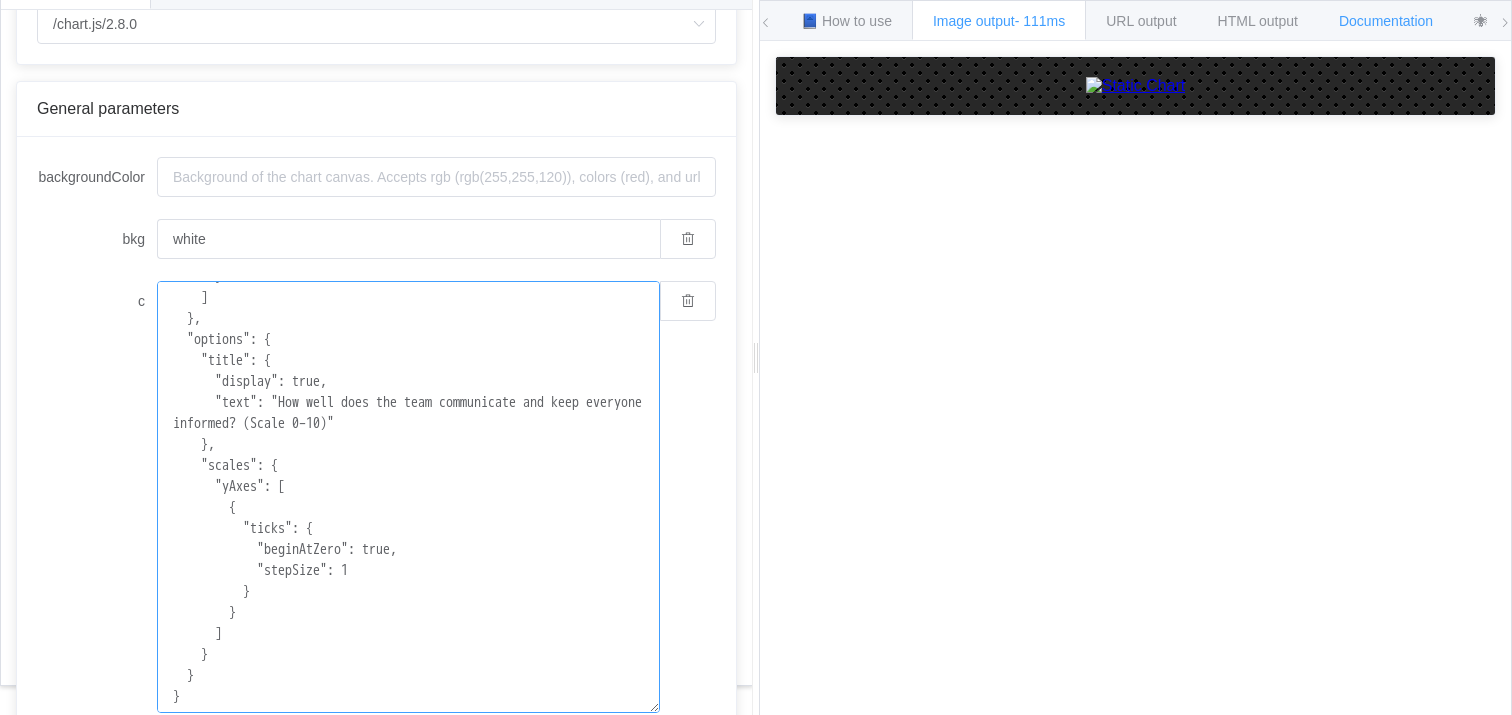 type on "{
"type": "bar",
"data": {
"labels": ["0", "1", "2", "3", "4", "5", "6", "7", "8", "9", "10"],
"datasets": [
{
"label": "Number of Responses",
"data": [0, 0, 0, 0, 0, 0, 1, 3, 6, 1, 1],
"backgroundColor": [
"rgba(255, 99, 132, 0.5)",
"rgba(54, 162, 235, 0.5)",
"rgba(255, 206, 86, 0.5)",
"rgba(75, 192, 192, 0.5)",
"rgba(153, 102, 255, 0.5)",
"rgba(255, 159, 64, 0.5)",
"rgba(201, 203, 207, 0.5)",
"rgba(255, 99, 132, 0.5)",
"rgba(54, 162, 235, 0.5)",
"rgba(153, 102, 255, 0.5)",
"rgba(255, 205, 86, 0.5)"
]
}
]
},
"options": {
"title": {
"display": true,
"text": "How well does the team communicate and keep everyone informed? (Scale 0–10)"
},
"scales": {
"yAxes": [
{
"ticks": {
"beginAtZero": true,
"stepSize": 1
}
}
]
}
}
}" 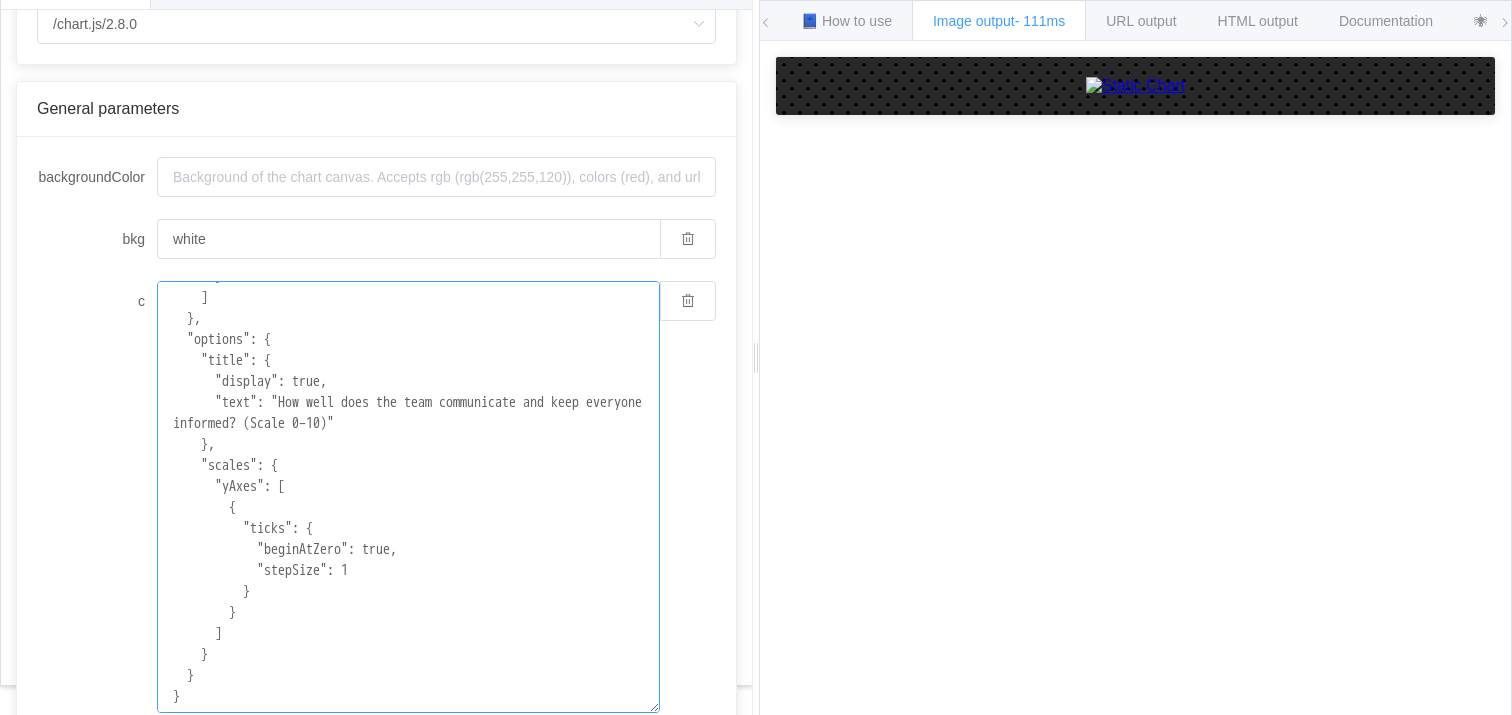 click on "{
"type": "bar",
"data": {
"labels": ["0", "1", "2", "3", "4", "5", "6", "7", "8", "9", "10"],
"datasets": [
{
"label": "Number of Responses",
"data": [0, 0, 0, 0, 0, 0, 1, 3, 6, 1, 1],
"backgroundColor": [
"rgba(255, 99, 132, 0.5)",
"rgba(54, 162, 235, 0.5)",
"rgba(255, 206, 86, 0.5)",
"rgba(75, 192, 192, 0.5)",
"rgba(153, 102, 255, 0.5)",
"rgba(255, 159, 64, 0.5)",
"rgba(201, 203, 207, 0.5)",
"rgba(255, 99, 132, 0.5)",
"rgba(54, 162, 235, 0.5)",
"rgba(153, 102, 255, 0.5)",
"rgba(255, 205, 86, 0.5)"
]
}
]
},
"options": {
"title": {
"display": true,
"text": "How well does the team communicate and keep everyone informed? (Scale 0–10)"
},
"scales": {
"yAxes": [
{
"ticks": {
"beginAtZero": true,
"stepSize": 1
}
}
]
}
}
}" at bounding box center [408, 497] 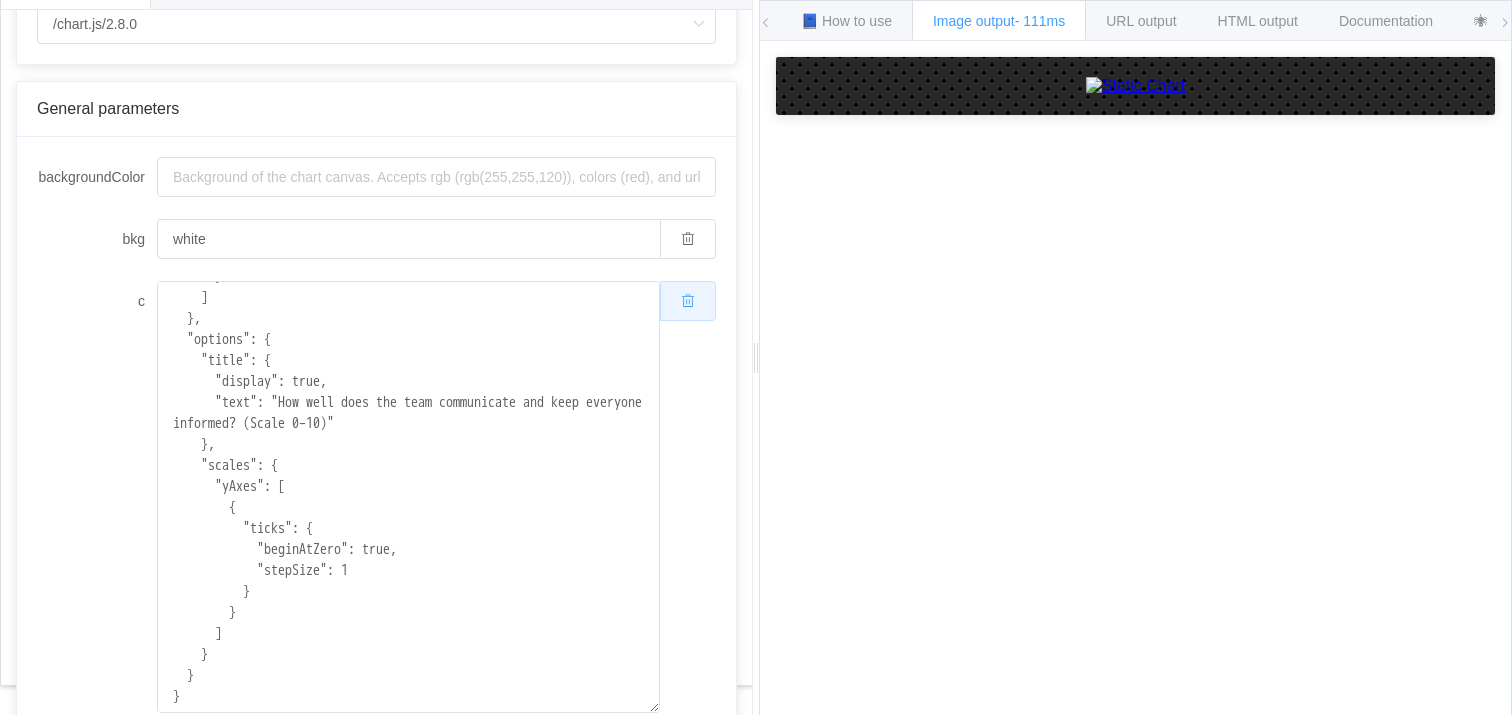 click at bounding box center (688, 301) 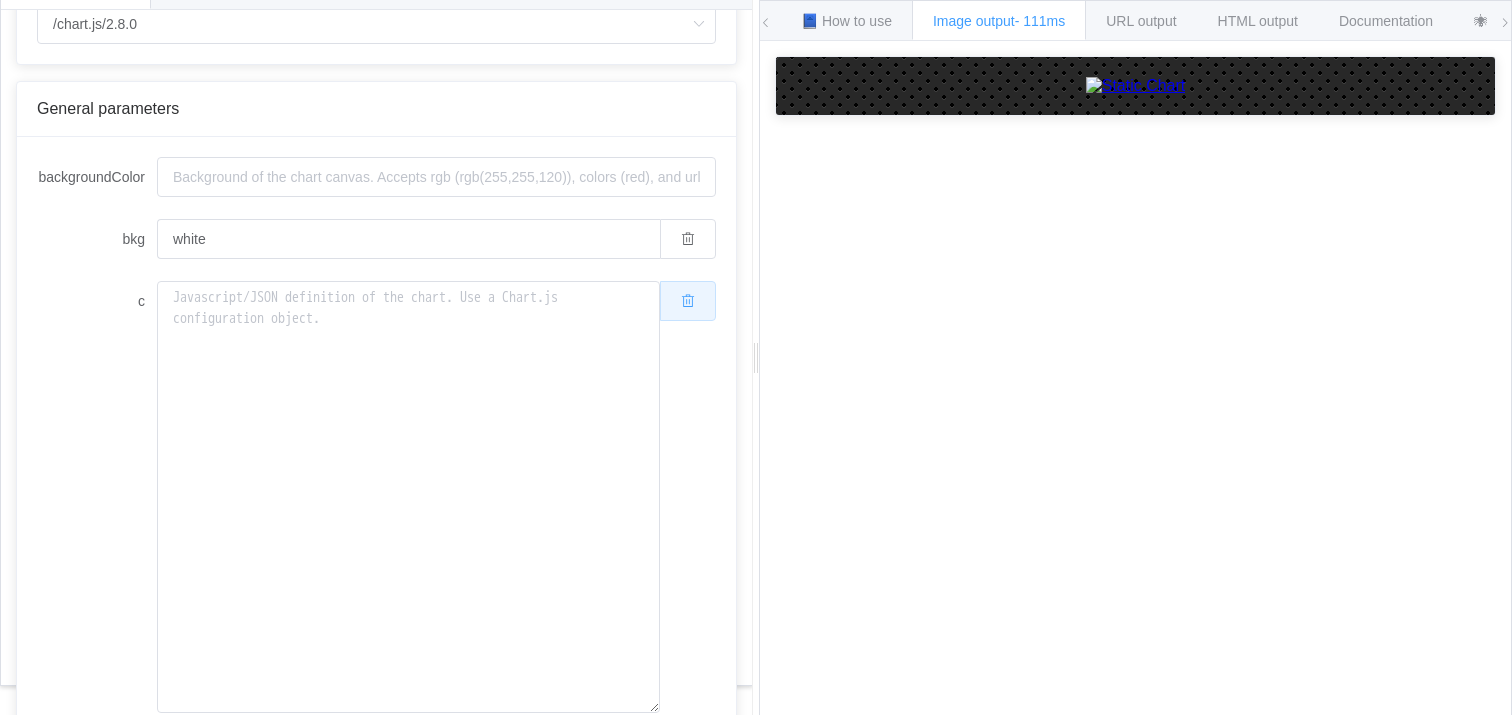 scroll, scrollTop: 0, scrollLeft: 0, axis: both 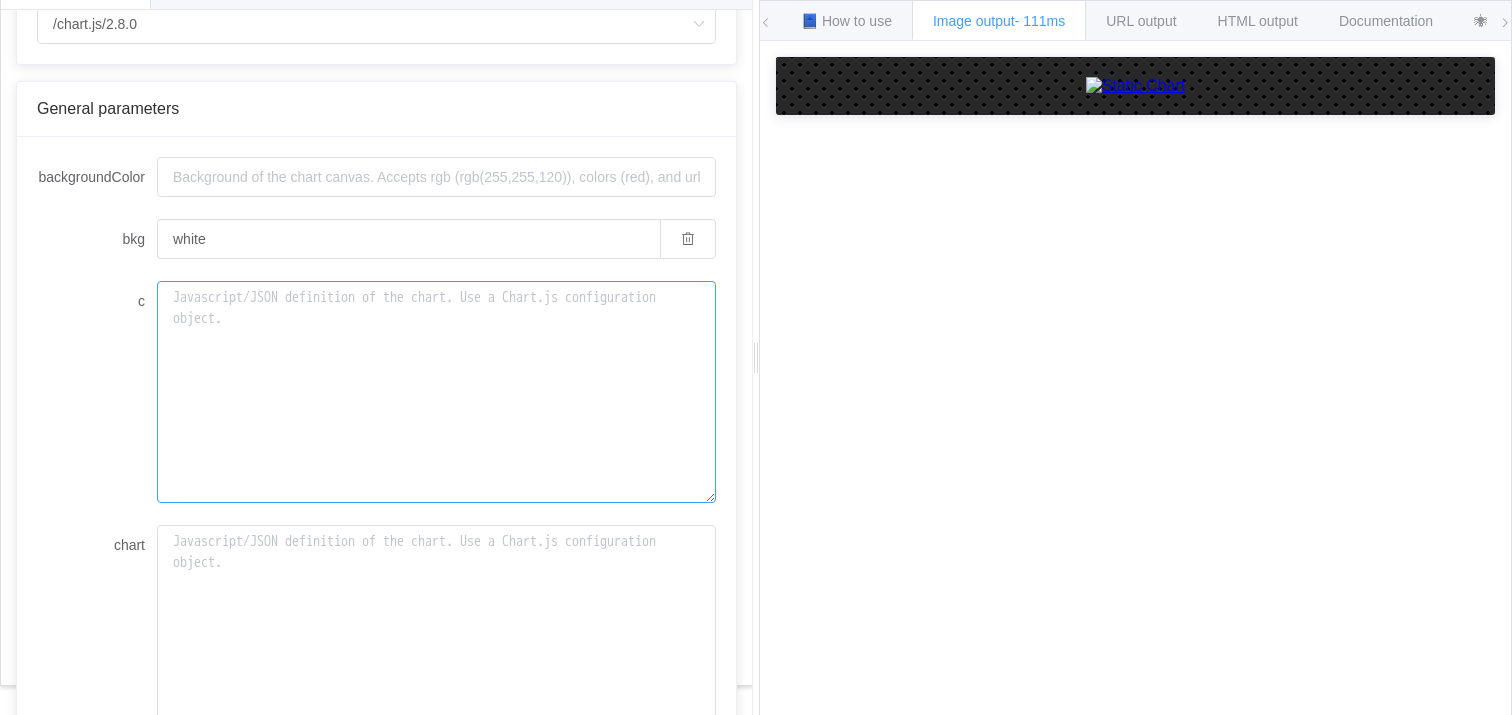click on "c" at bounding box center (436, 392) 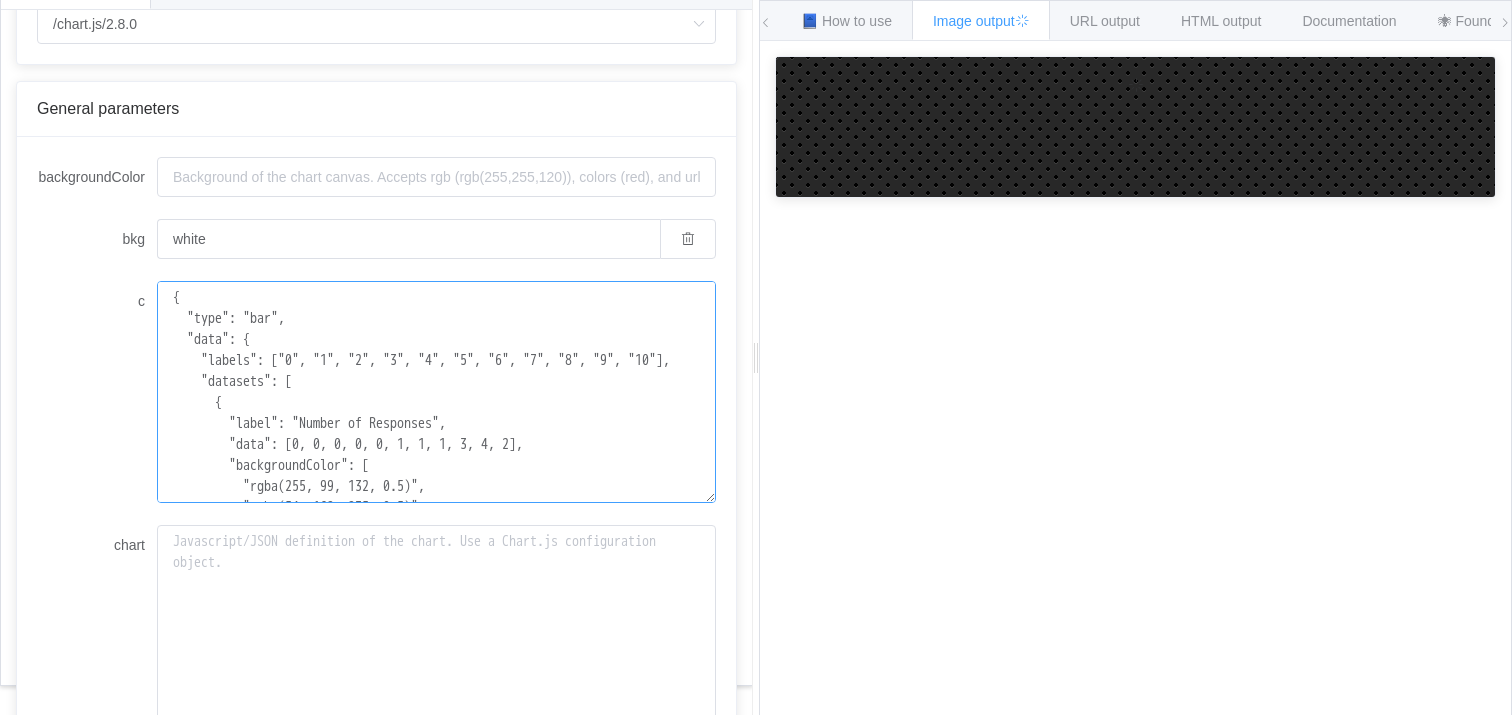 scroll, scrollTop: 517, scrollLeft: 0, axis: vertical 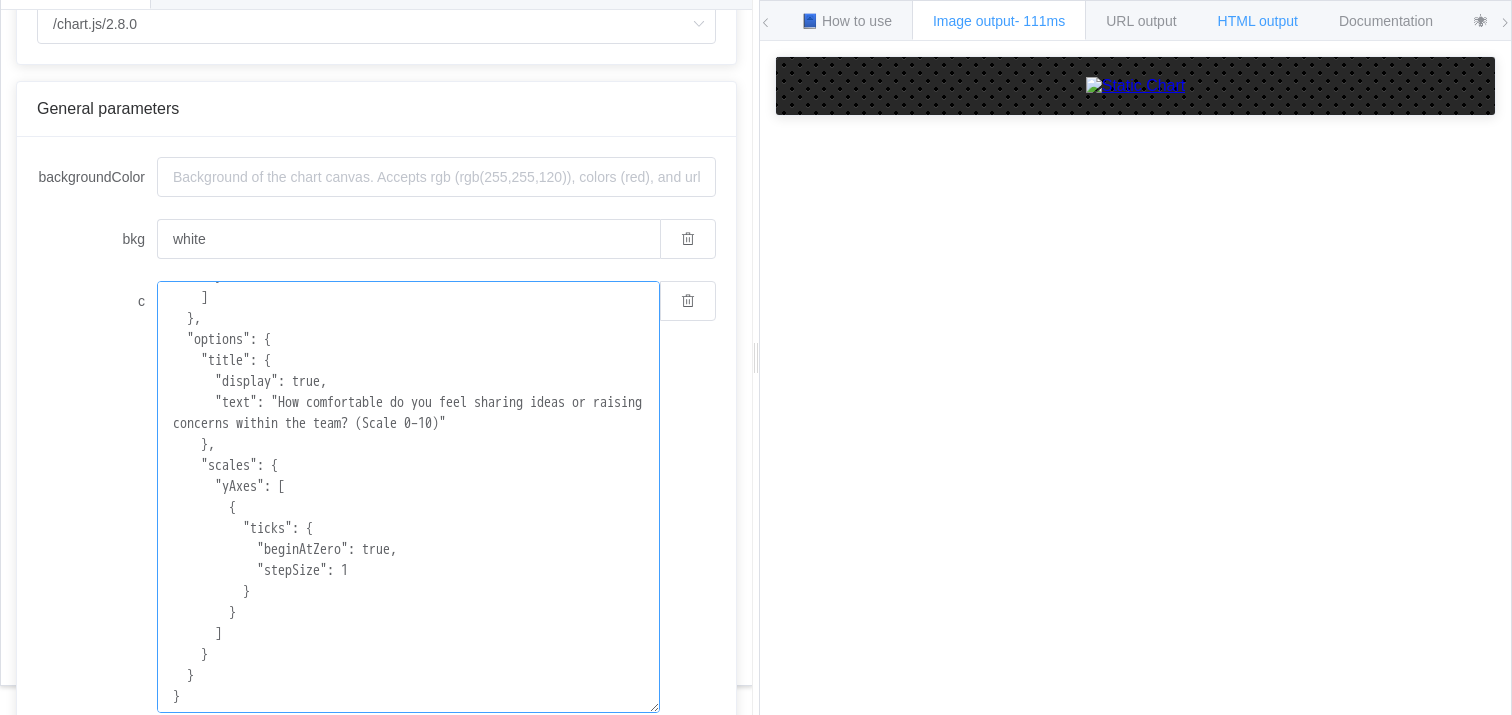 type on "{
"type": "bar",
"data": {
"labels": ["0", "1", "2", "3", "4", "5", "6", "7", "8", "9", "10"],
"datasets": [
{
"label": "Number of Responses",
"data": [0, 0, 0, 0, 0, 1, 1, 1, 3, 4, 2],
"backgroundColor": [
"rgba(255, 99, 132, 0.5)",
"rgba(54, 162, 235, 0.5)",
"rgba(255, 206, 86, 0.5)",
"rgba(75, 192, 192, 0.5)",
"rgba(153, 102, 255, 0.5)",
"rgba(255, 159, 64, 0.5)",
"rgba(201, 203, 207, 0.5)",
"rgba(255, 99, 132, 0.5)",
"rgba(54, 162, 235, 0.5)",
"rgba(153, 102, 255, 0.5)",
"rgba(255, 205, 86, 0.5)"
]
}
]
},
"options": {
"title": {
"display": true,
"text": "How comfortable do you feel sharing ideas or raising concerns within the team? (Scale 0–10)"
},
"scales": {
"yAxes": [
{
"ticks": {
"beginAtZero": true,
"stepSize": 1
}
}
]
}
}
}" 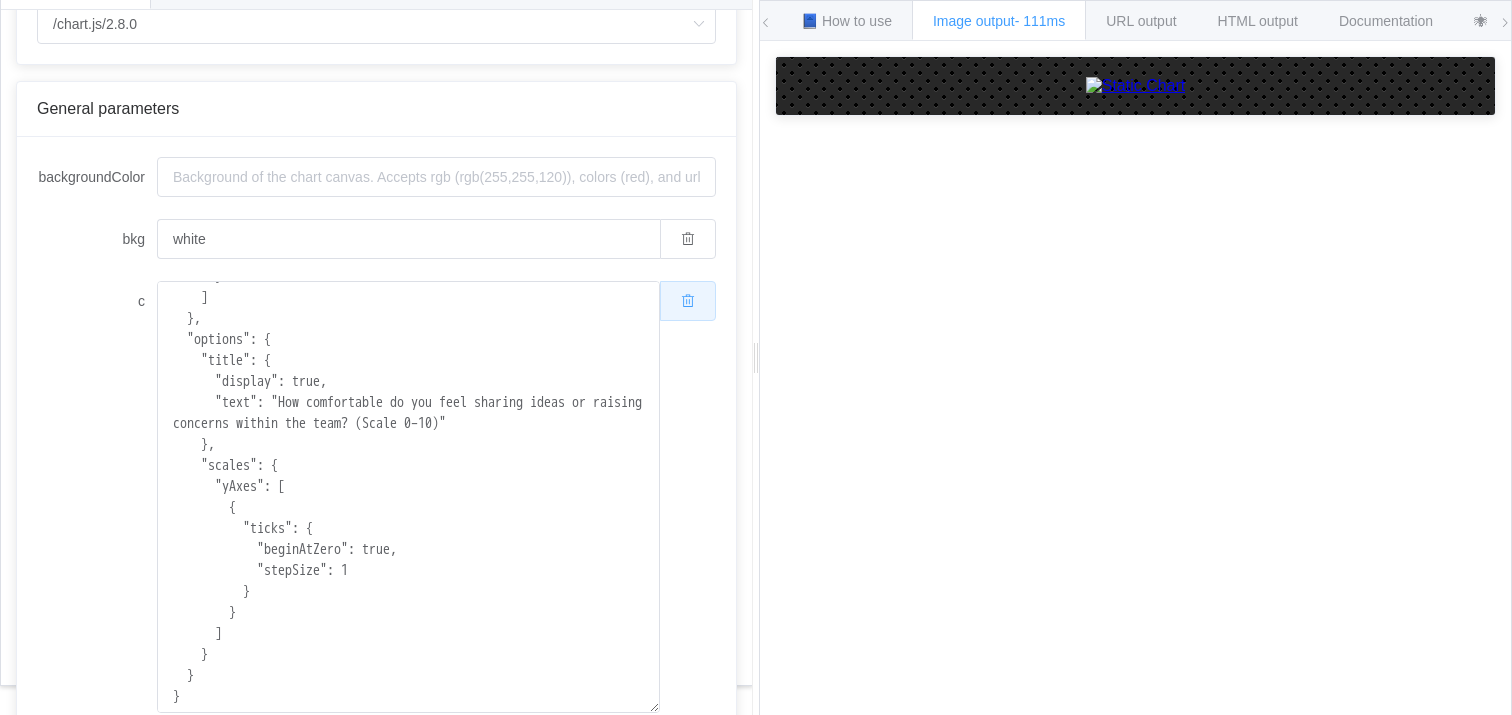 click at bounding box center [688, 301] 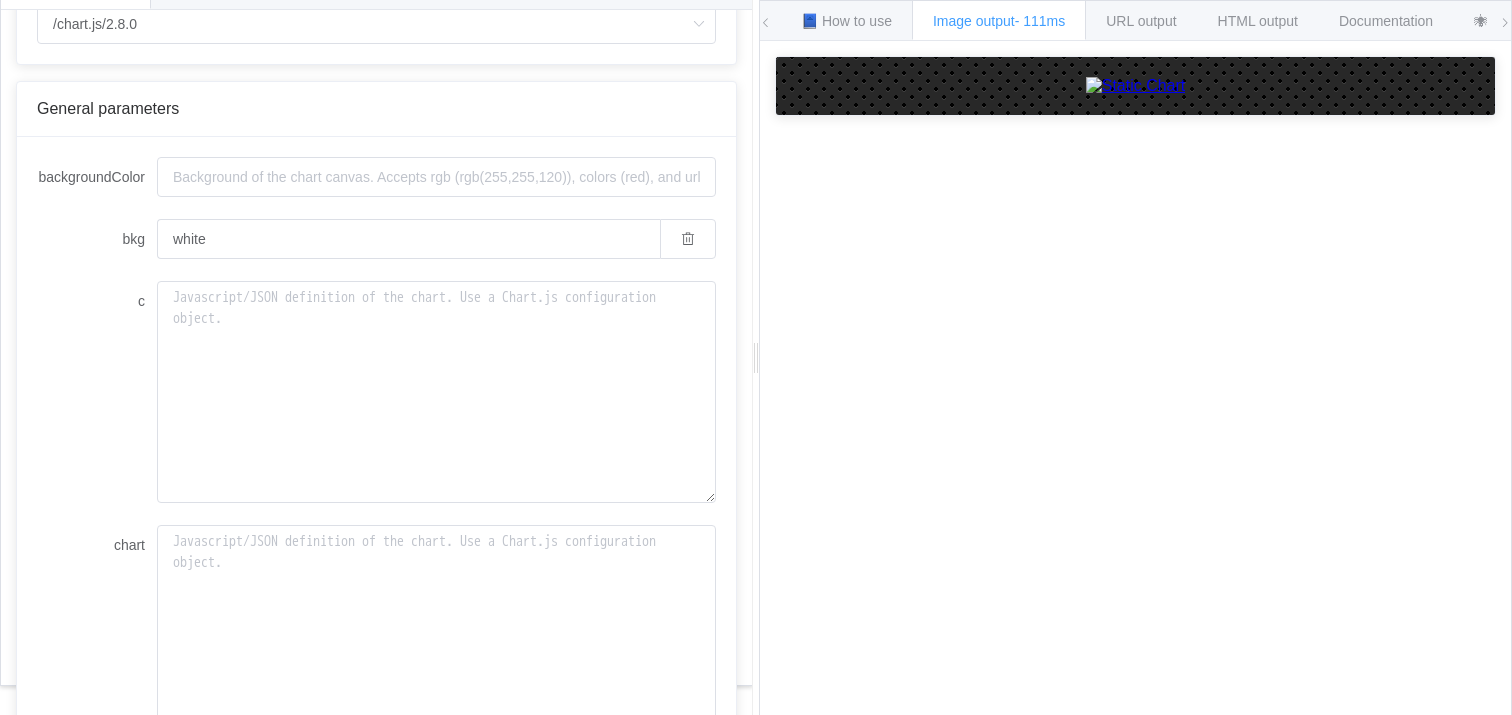 scroll, scrollTop: 0, scrollLeft: 0, axis: both 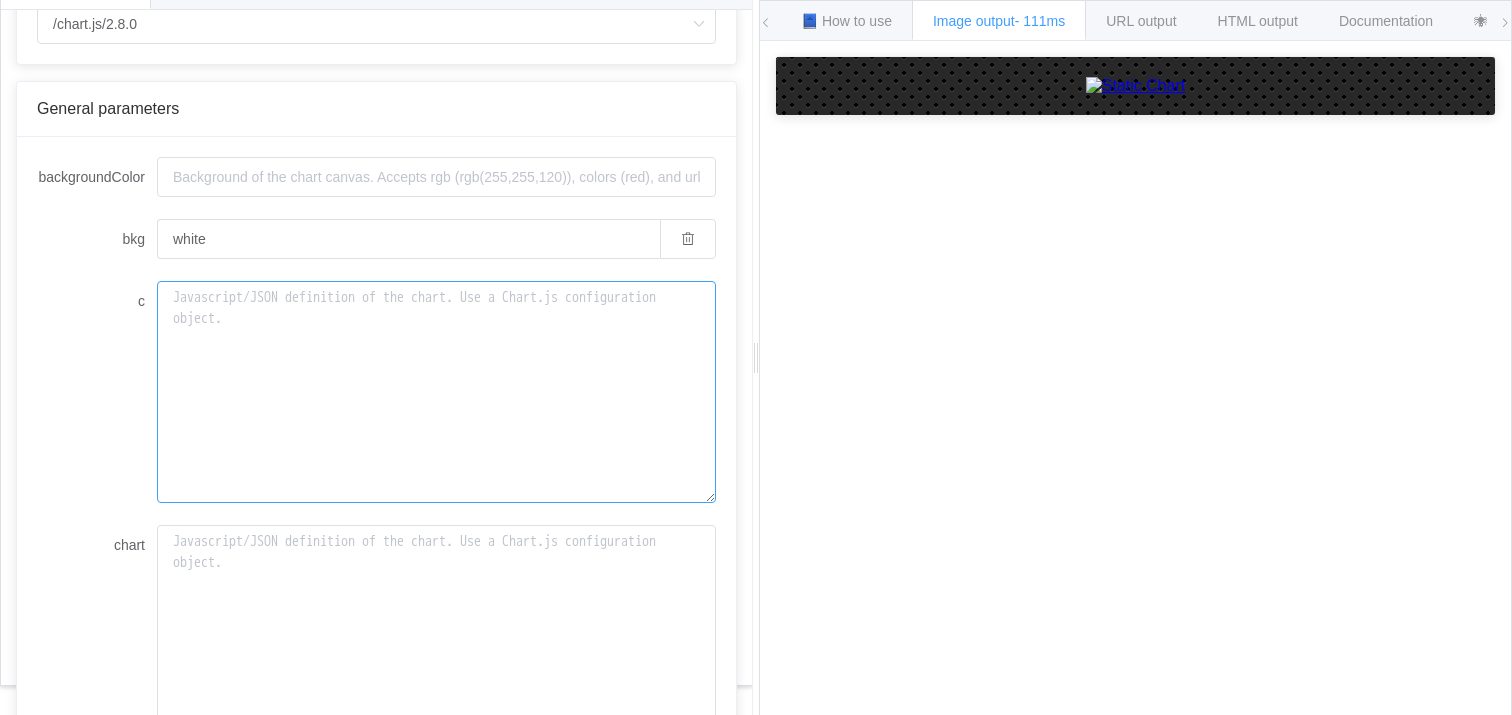click on "c" at bounding box center (436, 392) 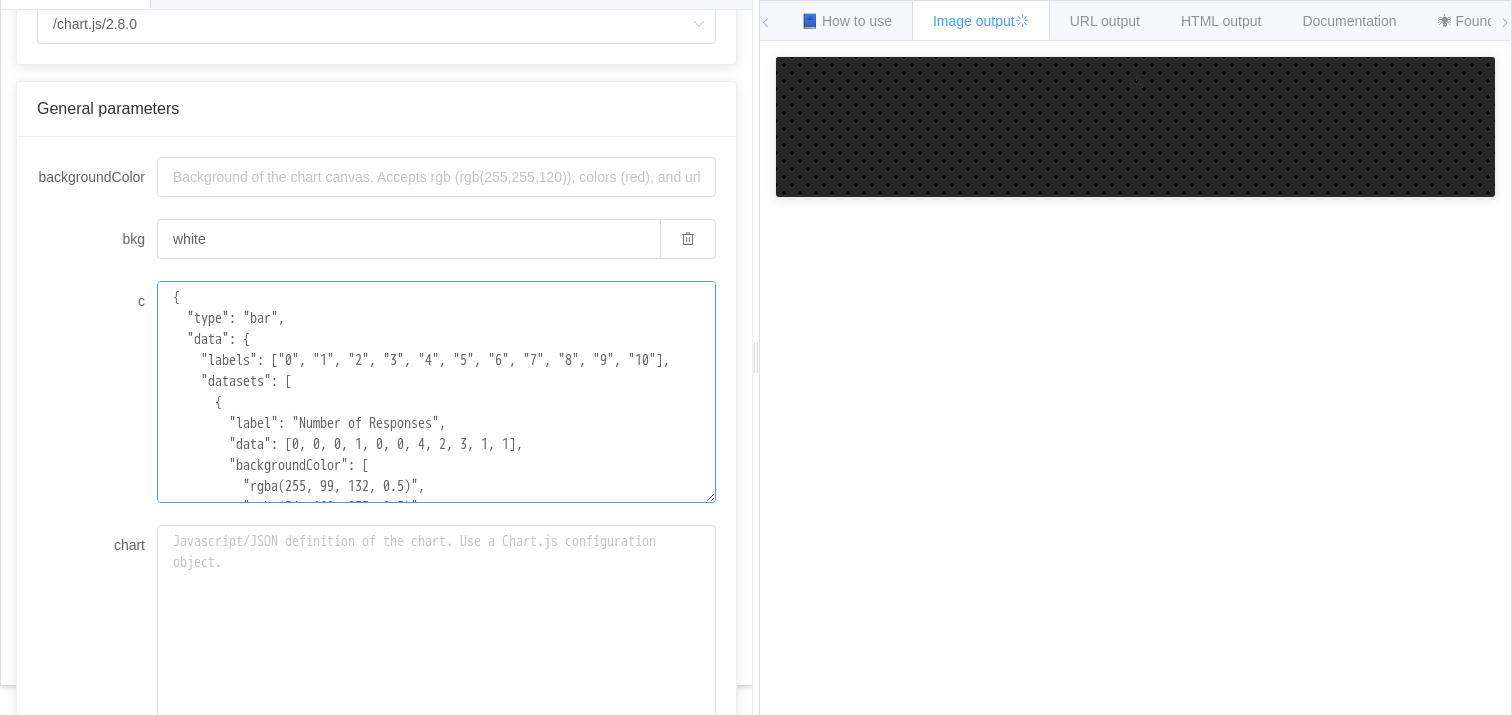 scroll, scrollTop: 496, scrollLeft: 0, axis: vertical 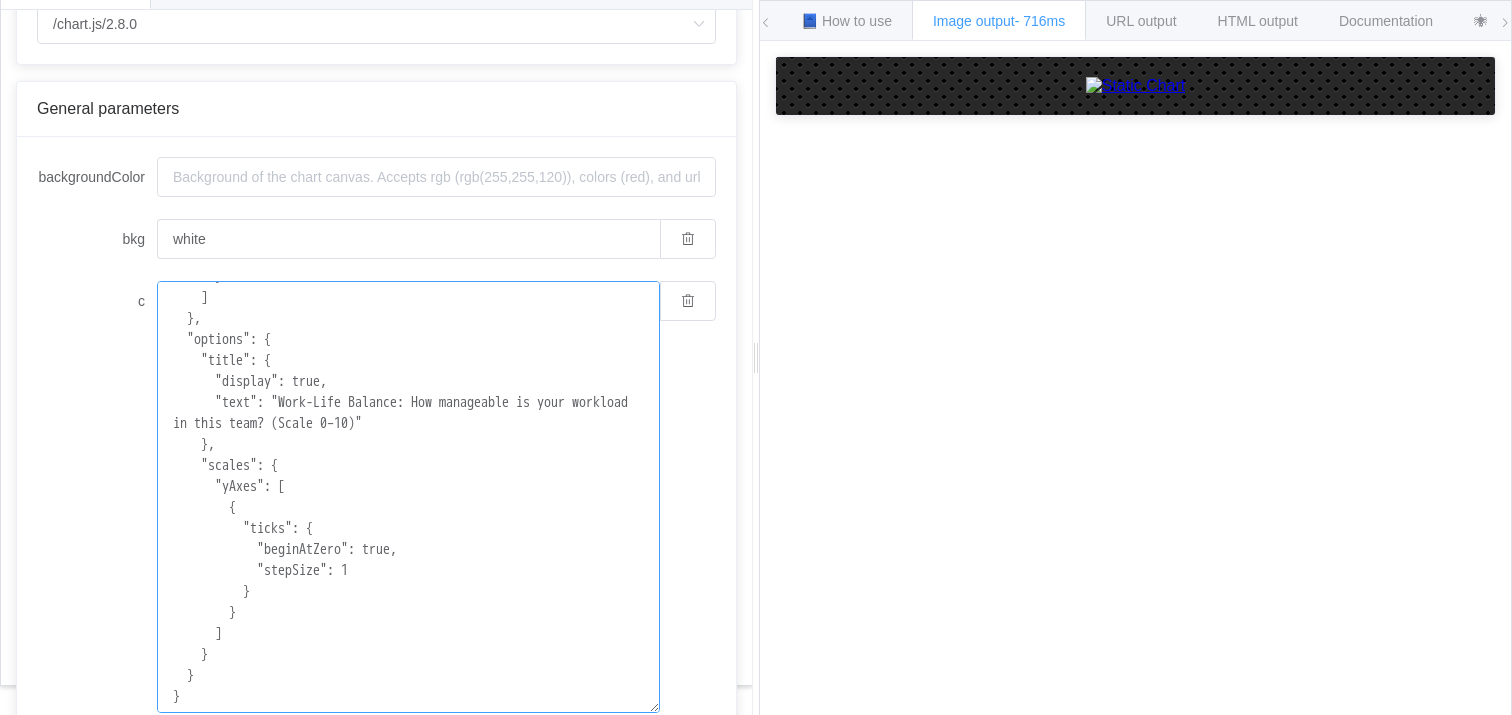drag, startPoint x: 458, startPoint y: 393, endPoint x: 299, endPoint y: 392, distance: 159.00314 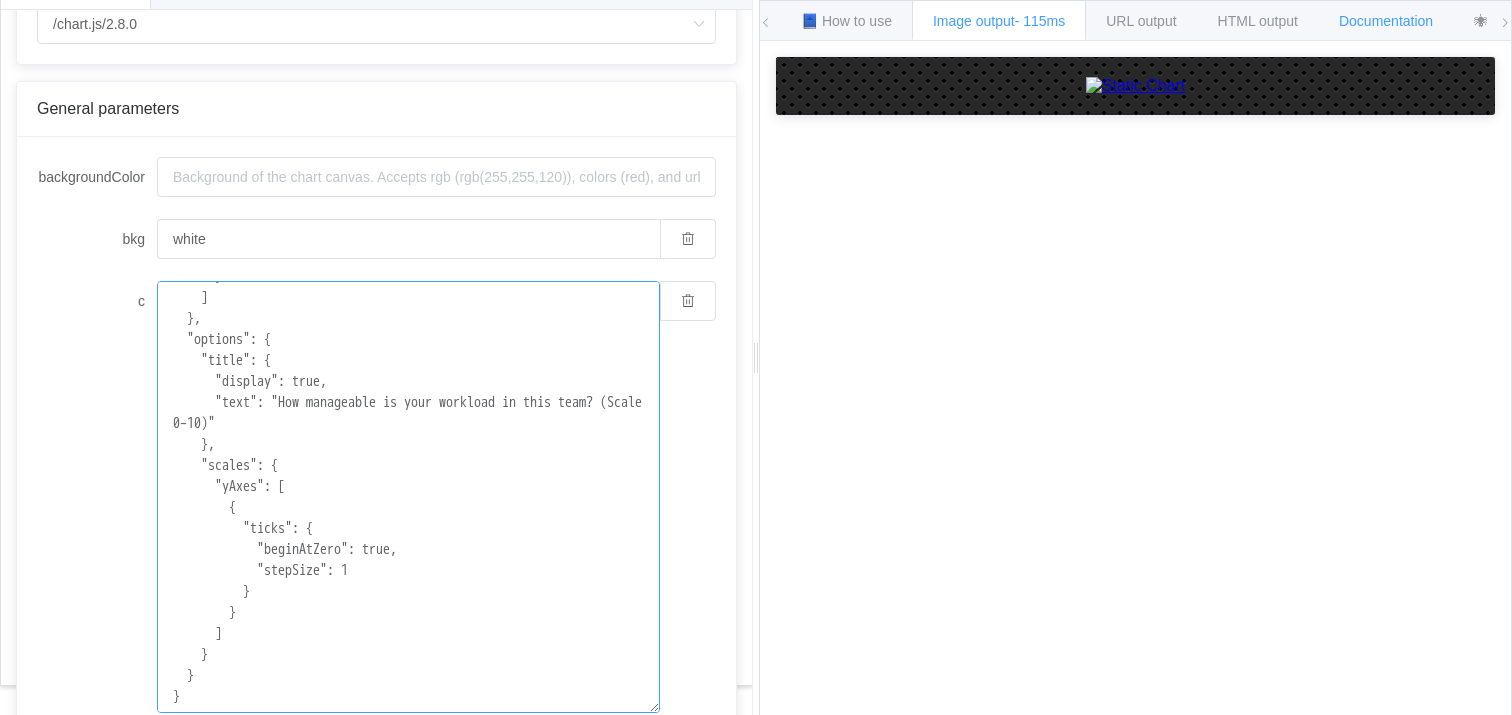 type on "{
"type": "bar",
"data": {
"labels": ["0", "1", "2", "3", "4", "5", "6", "7", "8", "9", "10"],
"datasets": [
{
"label": "Number of Responses",
"data": [0, 0, 0, 1, 0, 0, 4, 2, 3, 1, 1],
"backgroundColor": [
"rgba(255, 99, 132, 0.5)",
"rgba(54, 162, 235, 0.5)",
"rgba(255, 206, 86, 0.5)",
"rgba(75, 192, 192, 0.5)",
"rgba(153, 102, 255, 0.5)",
"rgba(255, 159, 64, 0.5)",
"rgba(201, 203, 207, 0.5)",
"rgba(255, 99, 132, 0.5)",
"rgba(54, 162, 235, 0.5)",
"rgba(153, 102, 255, 0.5)",
"rgba(255, 205, 86, 0.5)"
]
}
]
},
"options": {
"title": {
"display": true,
"text": "How manageable is your workload in this team? (Scale 0–10)"
},
"scales": {
"yAxes": [
{
"ticks": {
"beginAtZero": true,
"stepSize": 1
}
}
]
}
}
}" 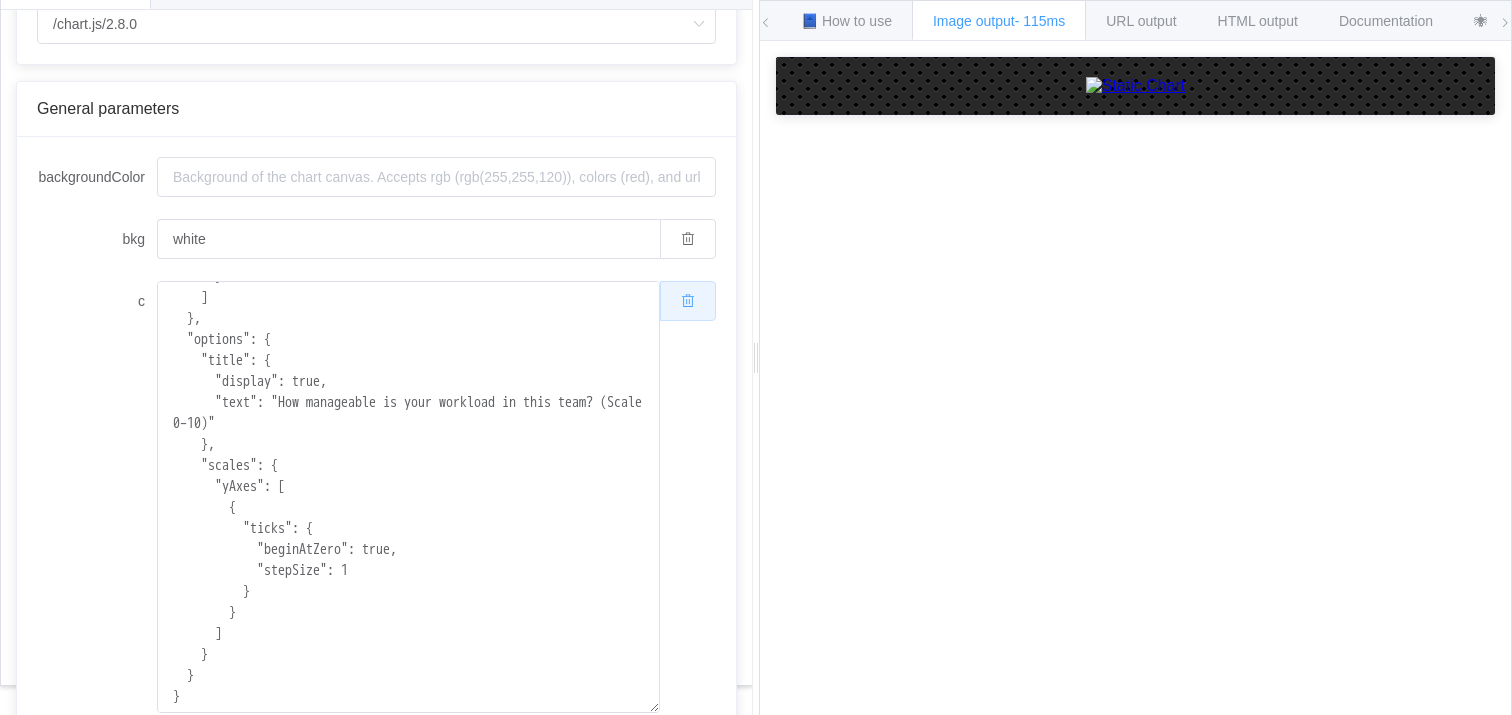 click at bounding box center [688, 301] 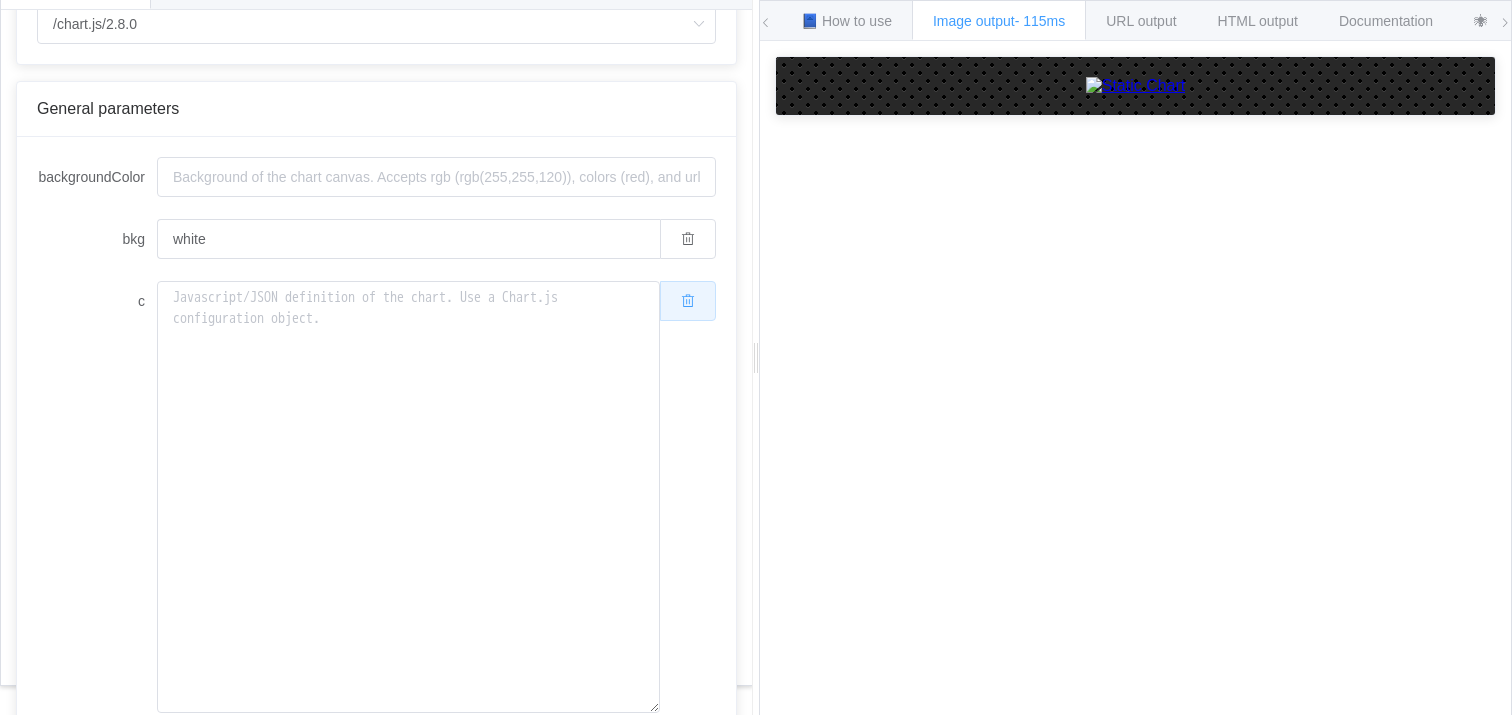 scroll, scrollTop: 0, scrollLeft: 0, axis: both 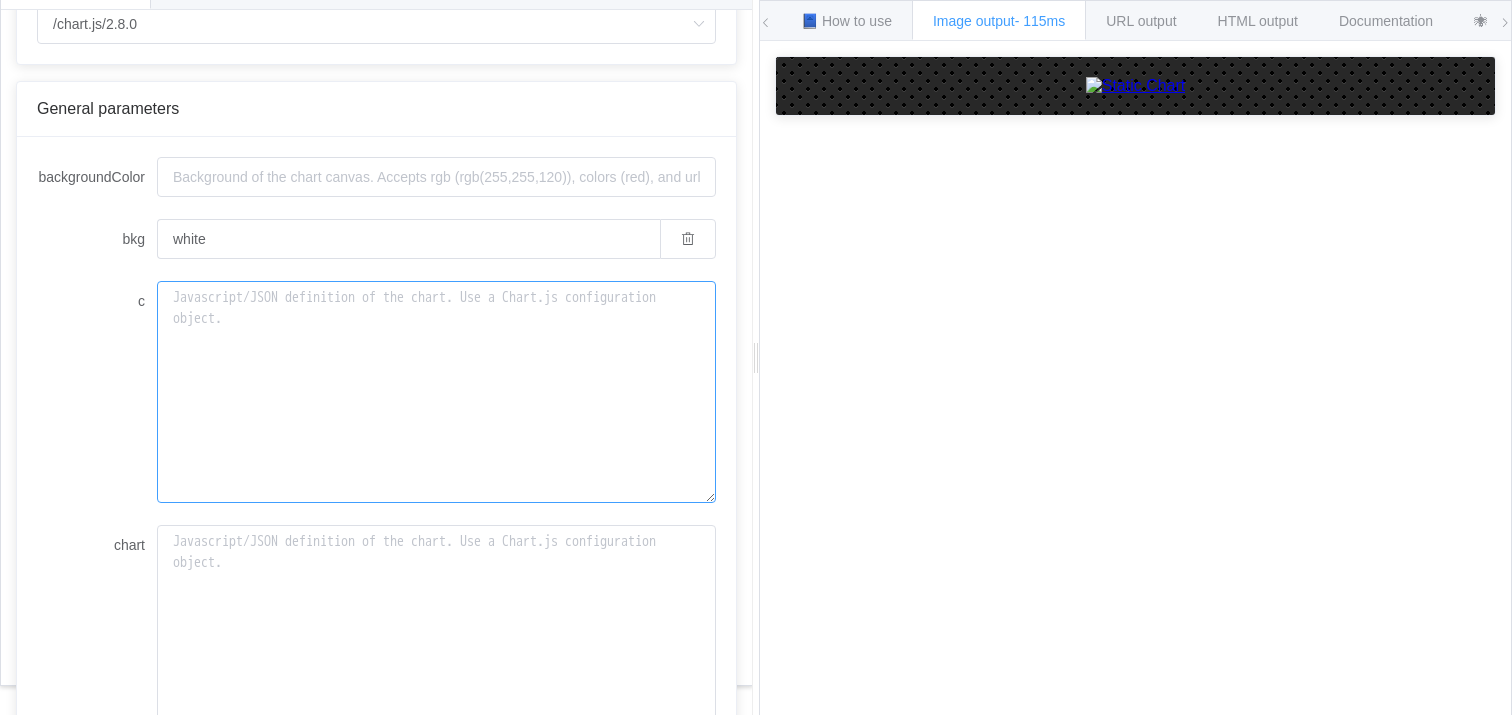 click on "c" at bounding box center (436, 392) 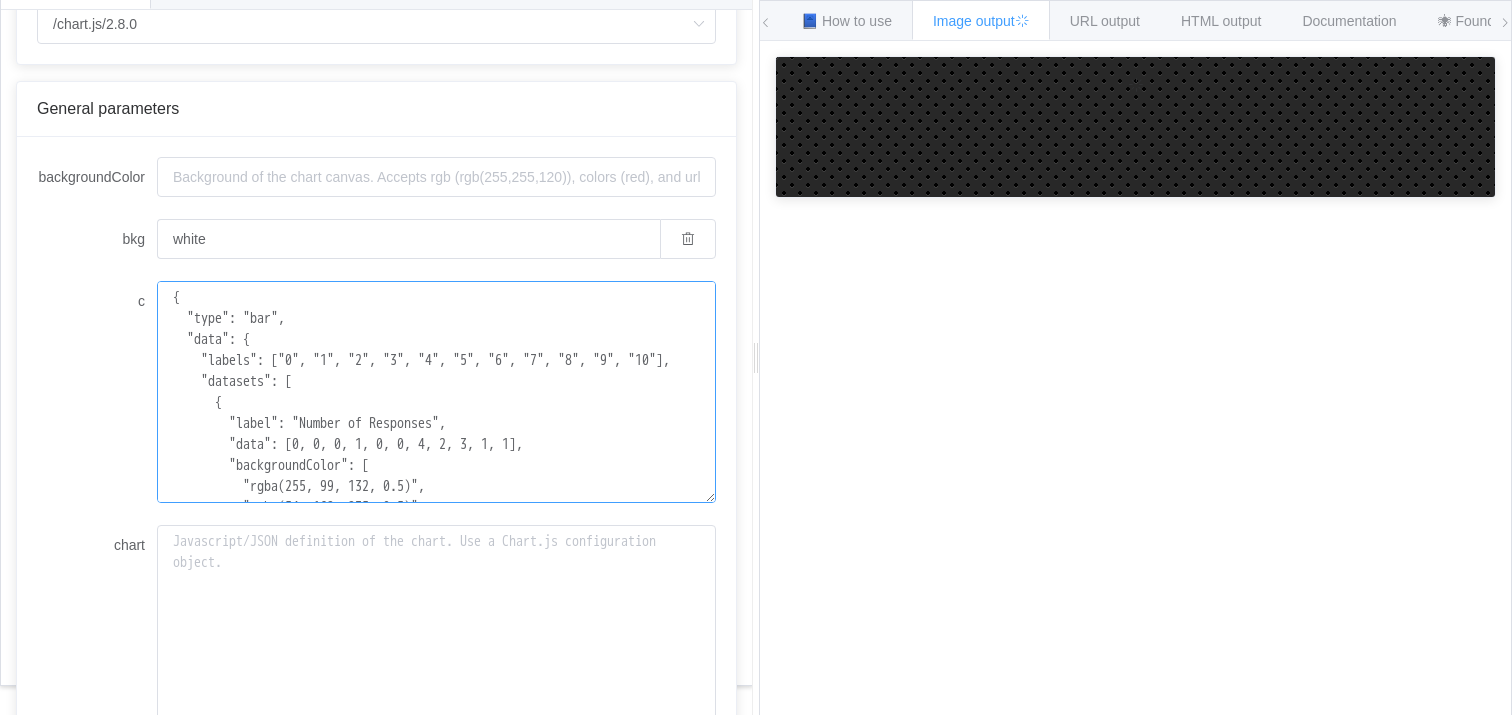 scroll, scrollTop: 496, scrollLeft: 0, axis: vertical 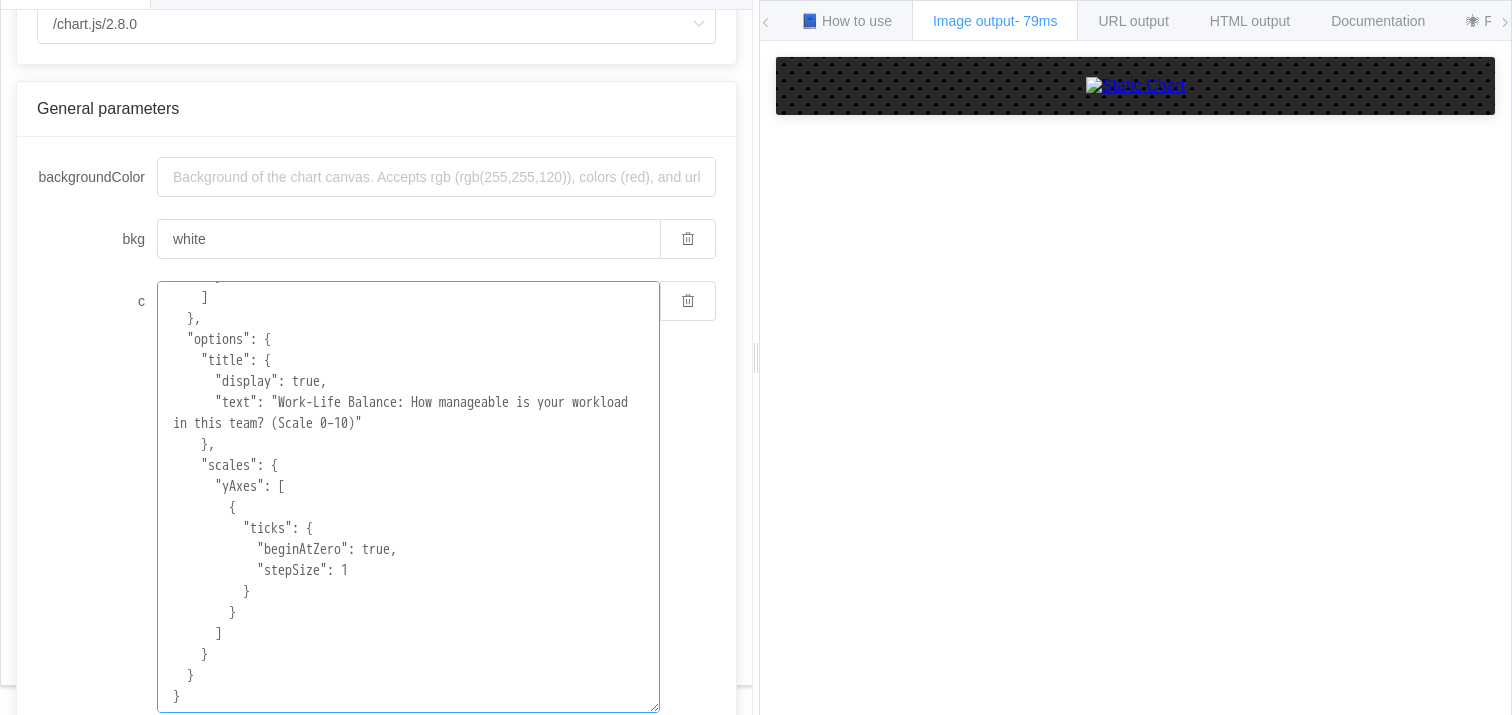 type on "{
"type": "bar",
"data": {
"labels": ["0", "1", "2", "3", "4", "5", "6", "7", "8", "9", "10"],
"datasets": [
{
"label": "Number of Responses",
"data": [0, 0, 0, 1, 0, 0, 4, 2, 3, 1, 1],
"backgroundColor": [
"rgba(255, 99, 132, 0.5)",
"rgba(54, 162, 235, 0.5)",
"rgba(255, 206, 86, 0.5)",
"rgba(75, 192, 192, 0.5)",
"rgba(153, 102, 255, 0.5)",
"rgba(255, 159, 64, 0.5)",
"rgba(201, 203, 207, 0.5)",
"rgba(255, 99, 132, 0.5)",
"rgba(54, 162, 235, 0.5)",
"rgba(153, 102, 255, 0.5)",
"rgba(255, 205, 86, 0.5)"
]
}
]
},
"options": {
"title": {
"display": true,
"text": "Work-Life Balance: How manageable is your workload in this team? (Scale 0–10)"
},
"scales": {
"yAxes": [
{
"ticks": {
"beginAtZero": true,
"stepSize": 1
}
}
]
}
}
}" 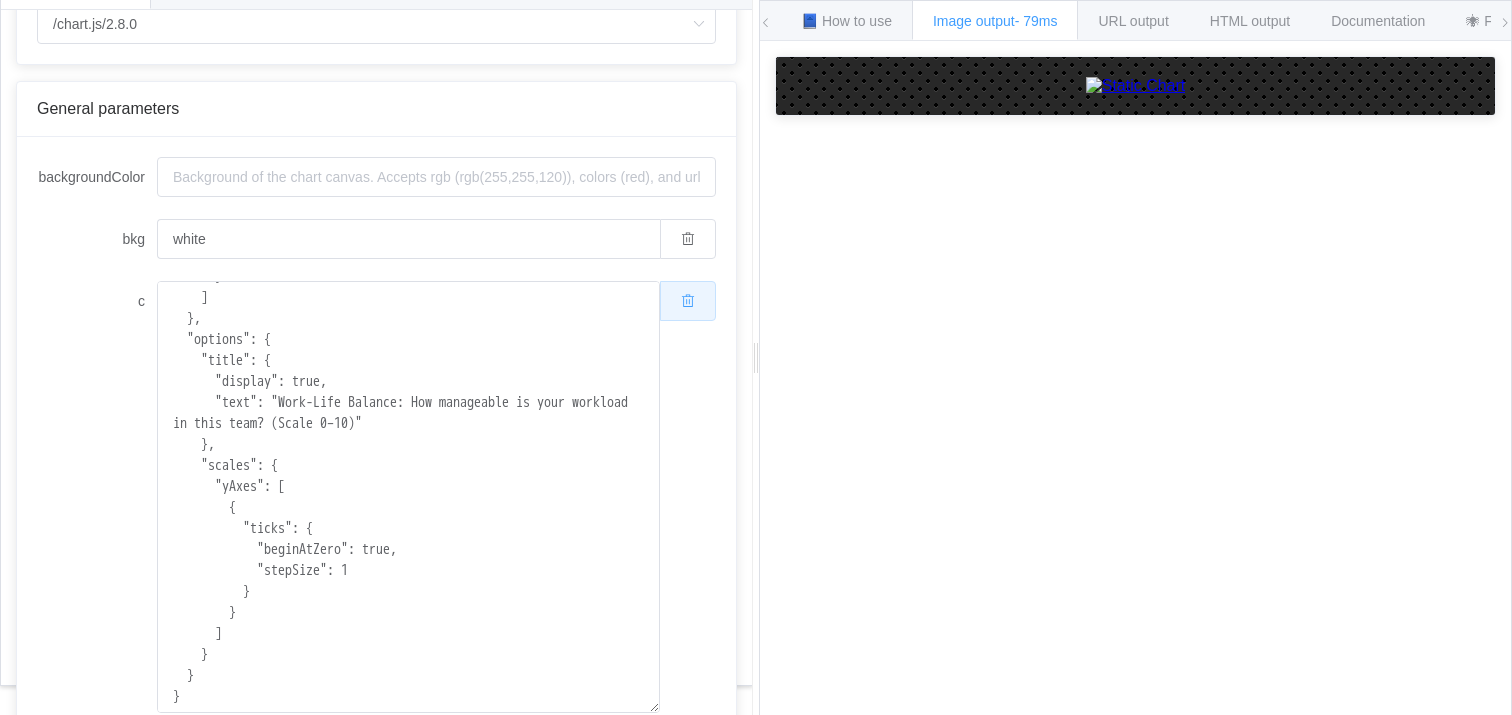 click at bounding box center [688, 301] 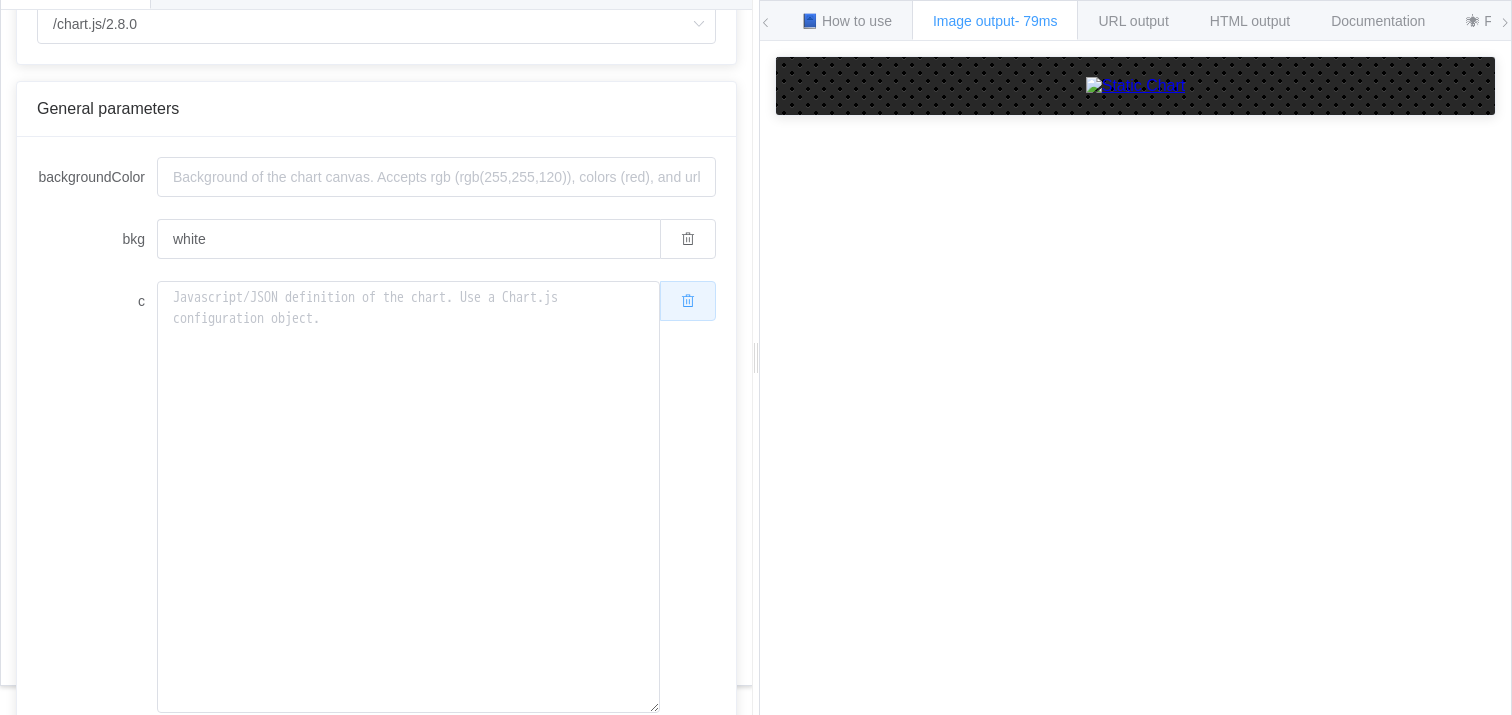 scroll, scrollTop: 0, scrollLeft: 0, axis: both 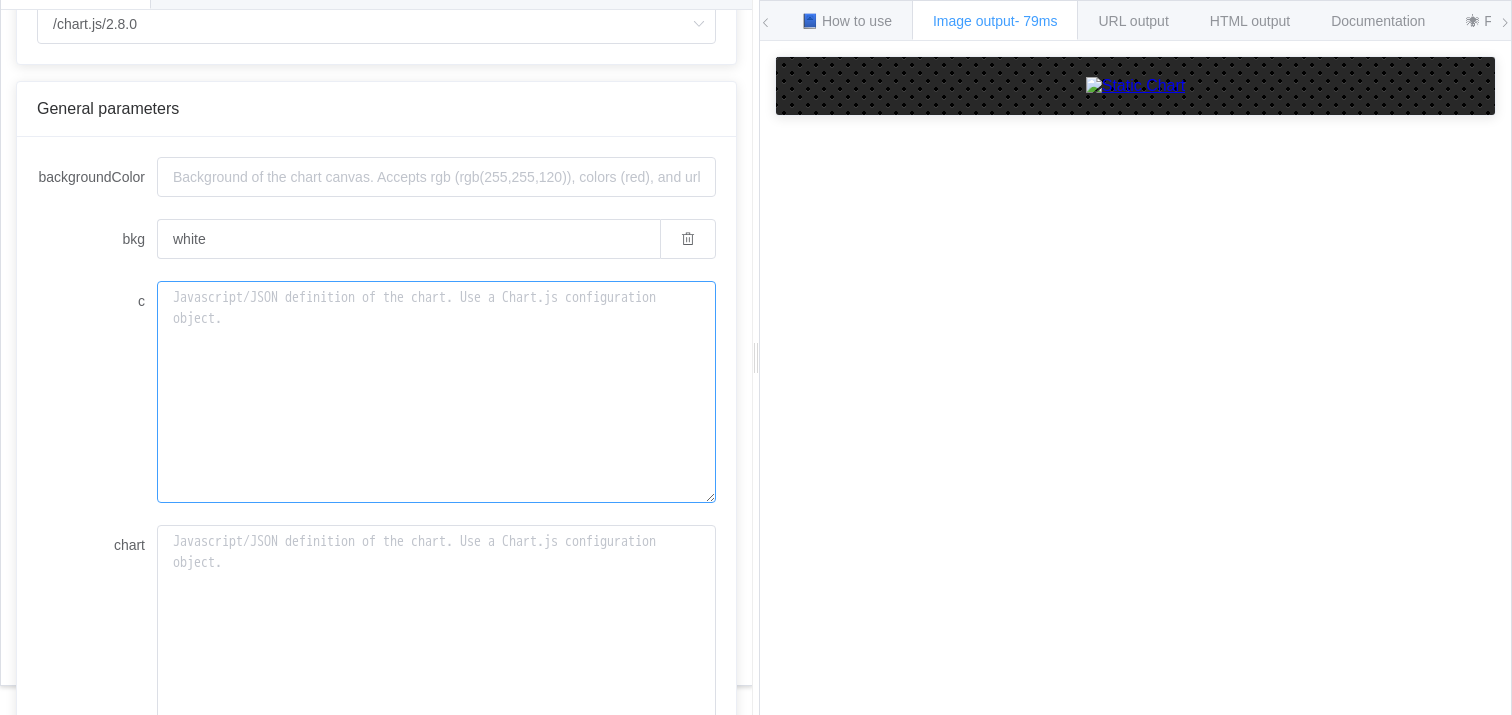 click on "c" at bounding box center [436, 392] 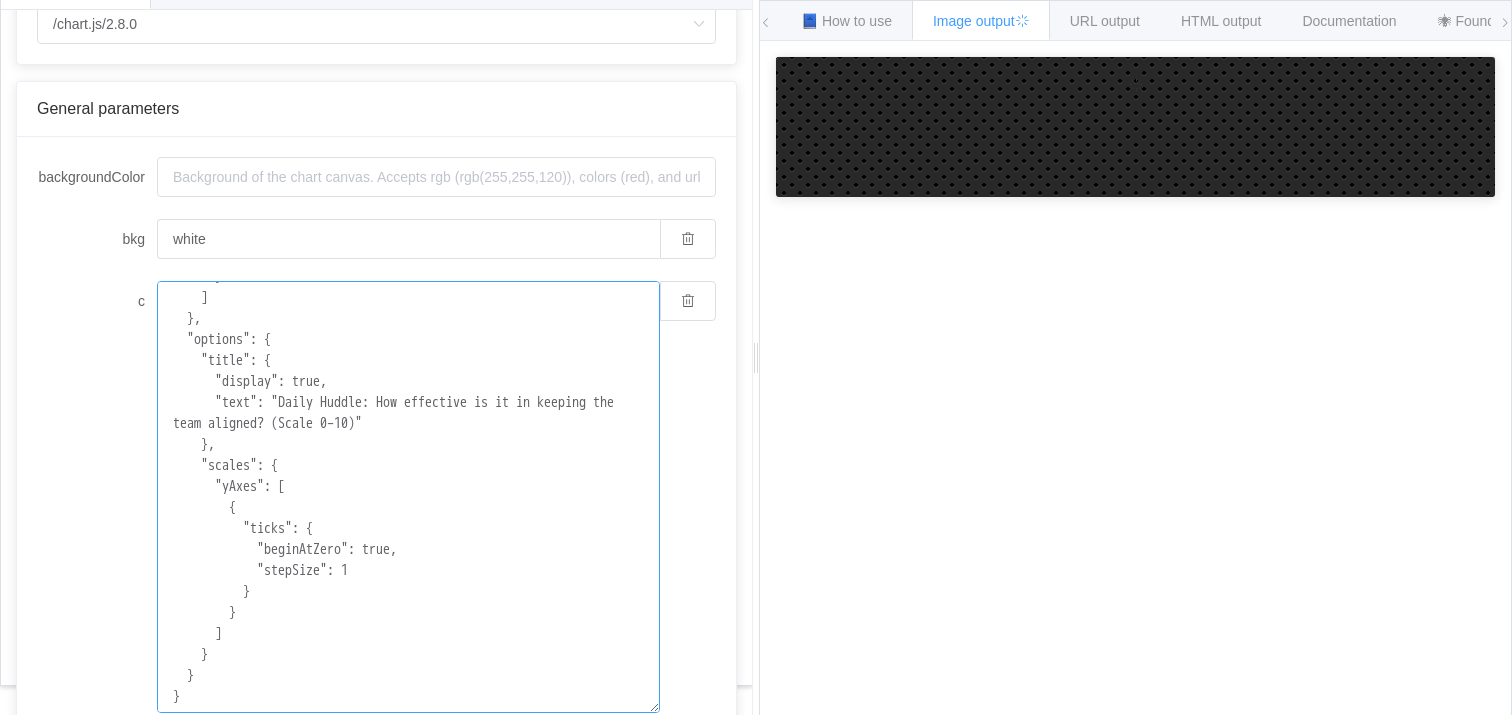 scroll, scrollTop: 504, scrollLeft: 0, axis: vertical 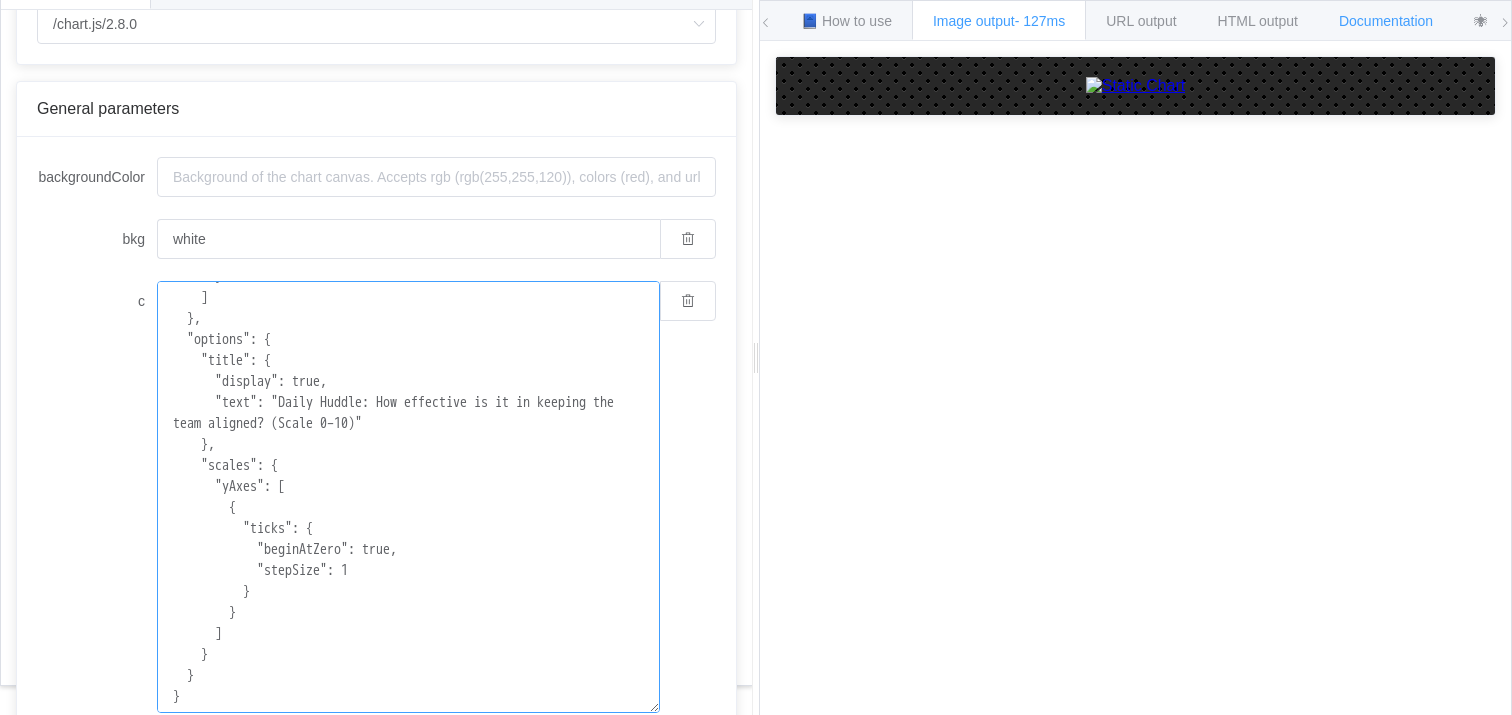 type on "{
"type": "bar",
"data": {
"labels": ["0", "1", "2", "3", "4", "5", "6", "7", "8", "9", "10"],
"datasets": [
{
"label": "Number of Responses",
"data": [0, 0, 0, 2, 0, 0, 2, 1, 5, 1, 0],
"backgroundColor": [
"rgba(255, 99, 132, 0.5)",
"rgba(54, 162, 235, 0.5)",
"rgba(255, 206, 86, 0.5)",
"rgba(75, 192, 192, 0.5)",
"rgba(153, 102, 255, 0.5)",
"rgba(255, 159, 64, 0.5)",
"rgba(201, 203, 207, 0.5)",
"rgba(255, 99, 132, 0.5)",
"rgba(54, 162, 235, 0.5)",
"rgba(153, 102, 255, 0.5)",
"rgba(255, 205, 86, 0.5)"
]
}
]
},
"options": {
"title": {
"display": true,
"text": "Daily Huddle: How effective is it in keeping the team aligned? (Scale 0–10)"
},
"scales": {
"yAxes": [
{
"ticks": {
"beginAtZero": true,
"stepSize": 1
}
}
]
}
}
}" 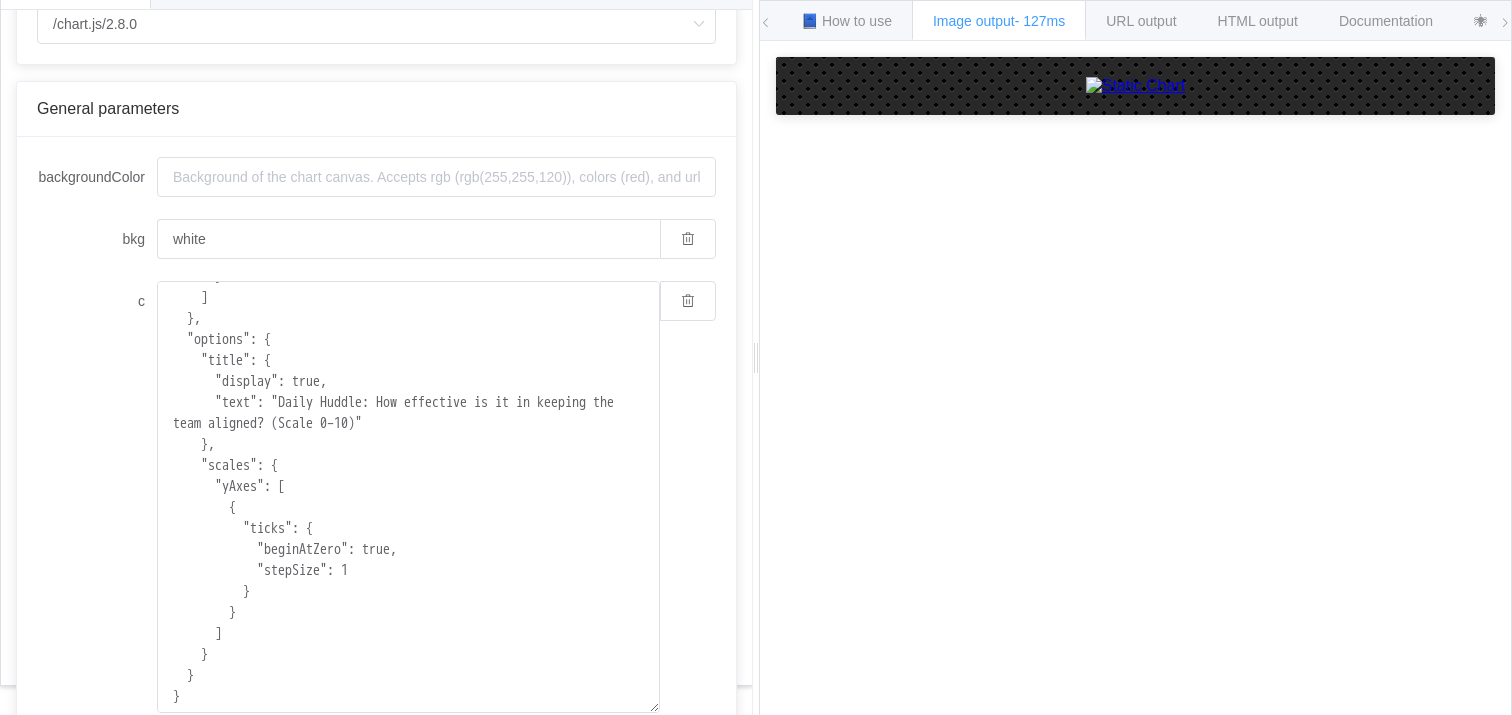 click on "{
"type": "bar",
"data": {
"labels": ["0", "1", "2", "3", "4", "5", "6", "7", "8", "9", "10"],
"datasets": [
{
"label": "Number of Responses",
"data": [0, 0, 0, 2, 0, 0, 2, 1, 5, 1, 0],
"backgroundColor": [
"rgba(255, 99, 132, 0.5)",
"rgba(54, 162, 235, 0.5)",
"rgba(255, 206, 86, 0.5)",
"rgba(75, 192, 192, 0.5)",
"rgba(153, 102, 255, 0.5)",
"rgba(255, 159, 64, 0.5)",
"rgba(201, 203, 207, 0.5)",
"rgba(255, 99, 132, 0.5)",
"rgba(54, 162, 235, 0.5)",
"rgba(153, 102, 255, 0.5)",
"rgba(255, 205, 86, 0.5)"
]
}
]
},
"options": {
"title": {
"display": true,
"text": "Daily Huddle: How effective is it in keeping the team aligned? (Scale 0–10)"
},
"scales": {
"yAxes": [
{
"ticks": {
"beginAtZero": true,
"stepSize": 1
}
}
]
}
}
}" at bounding box center (436, 497) 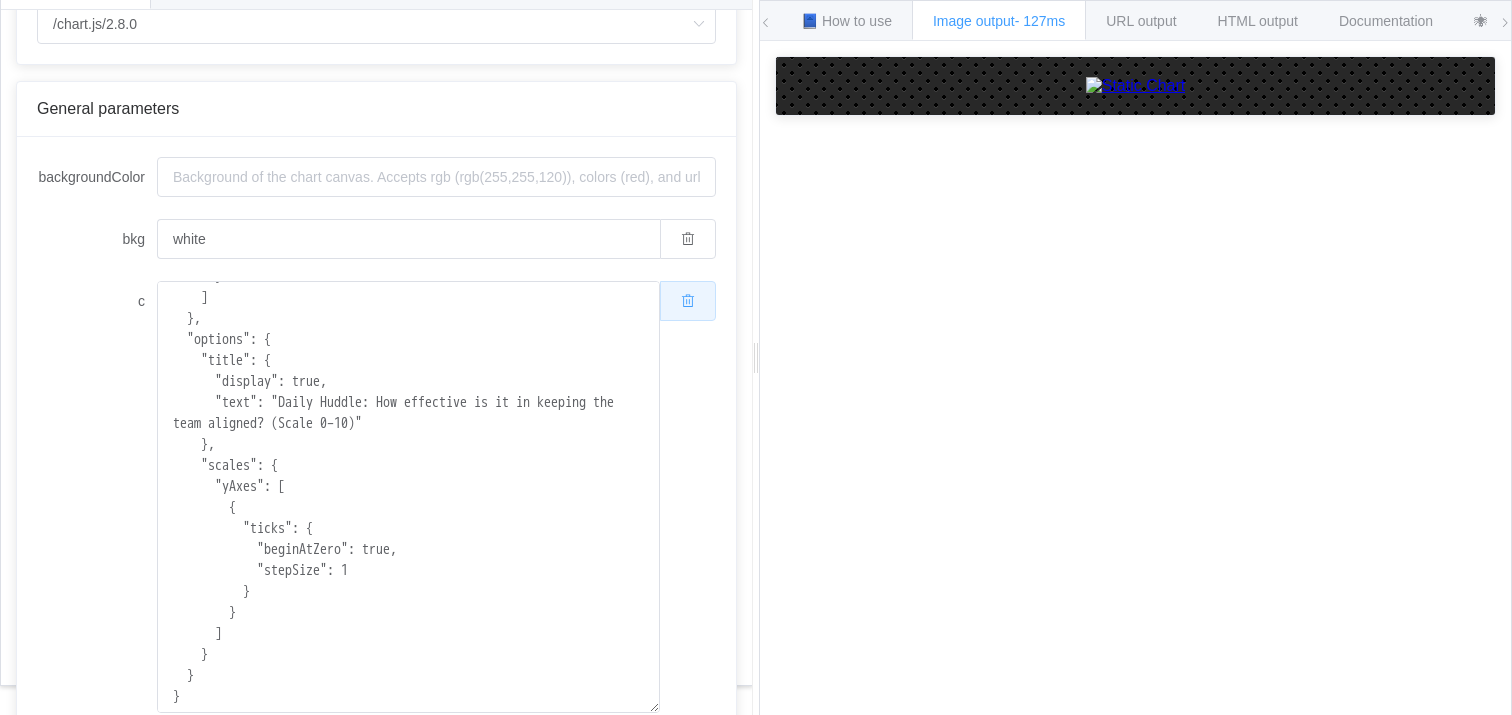 click at bounding box center [688, 301] 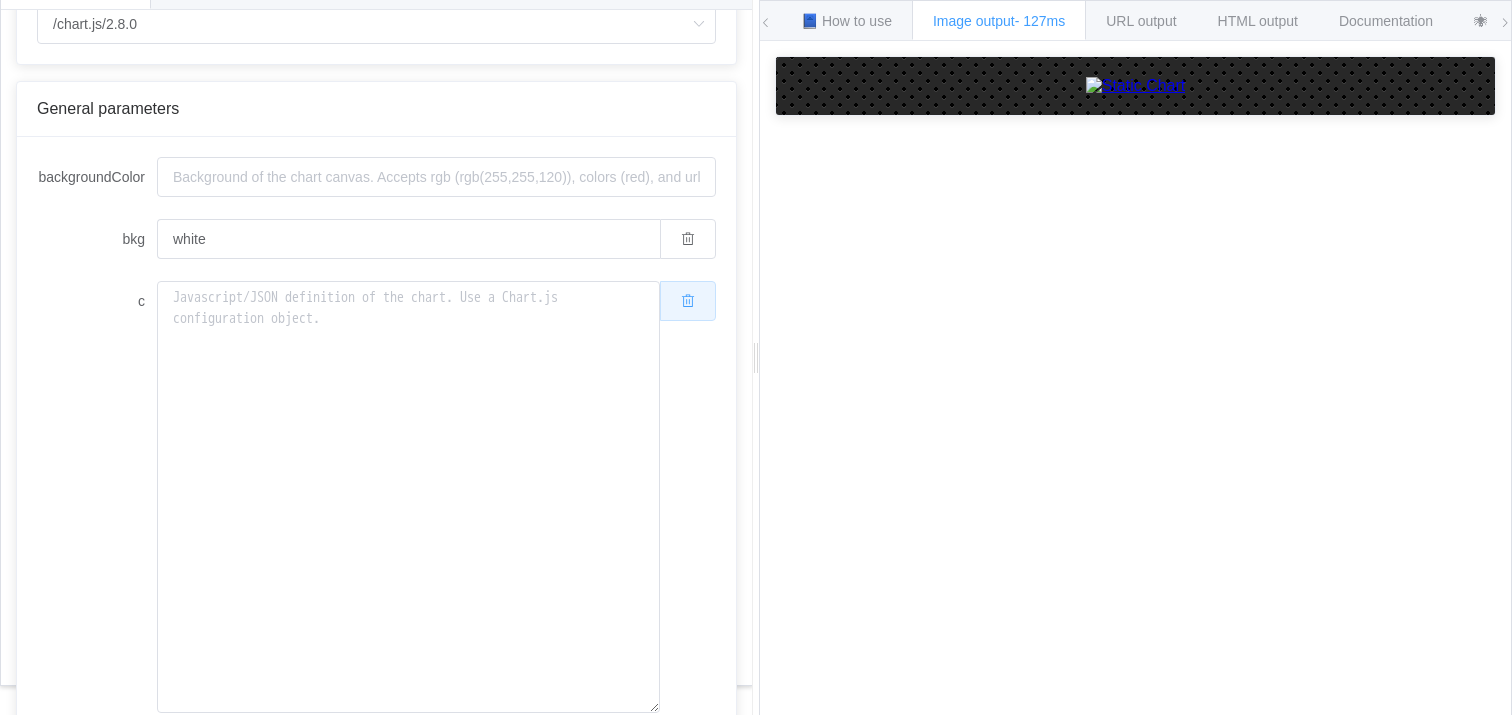 scroll, scrollTop: 0, scrollLeft: 0, axis: both 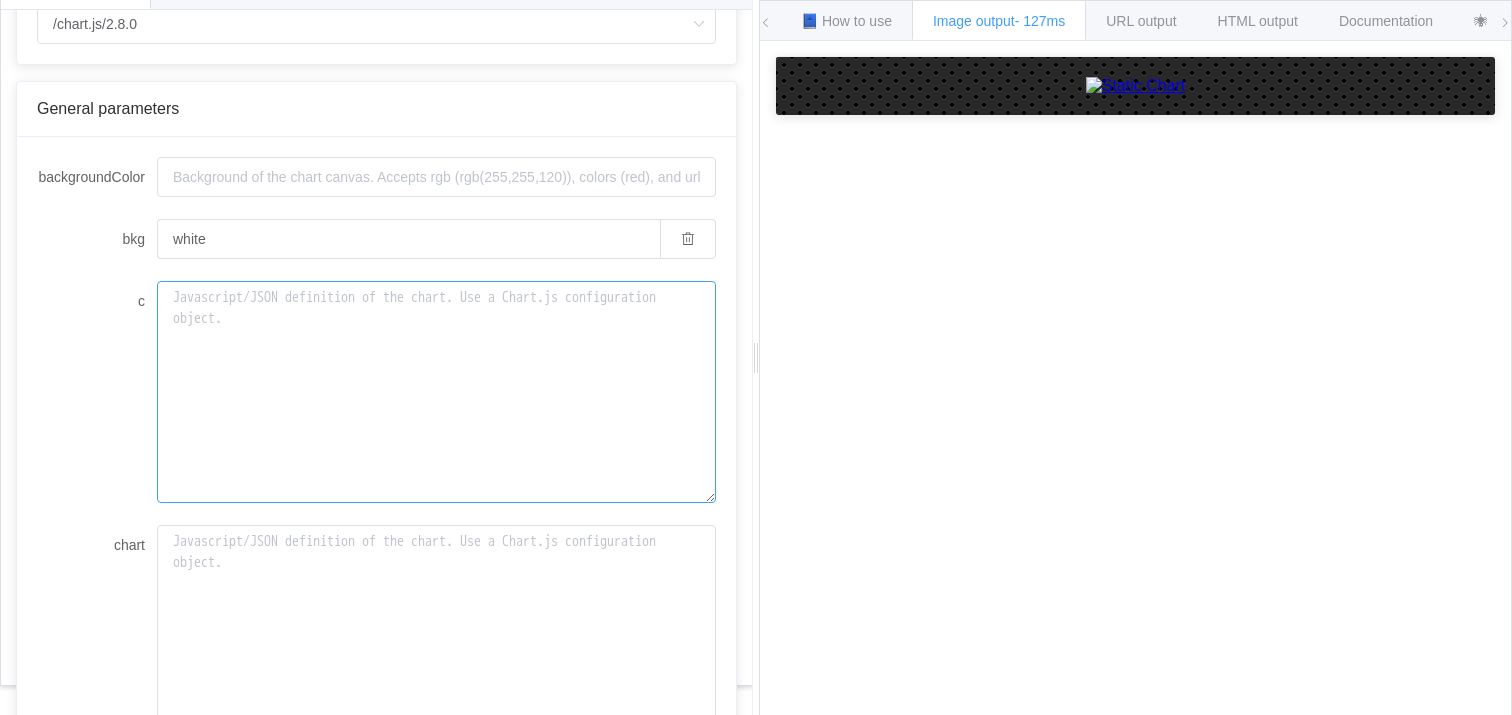 click on "c" at bounding box center (436, 392) 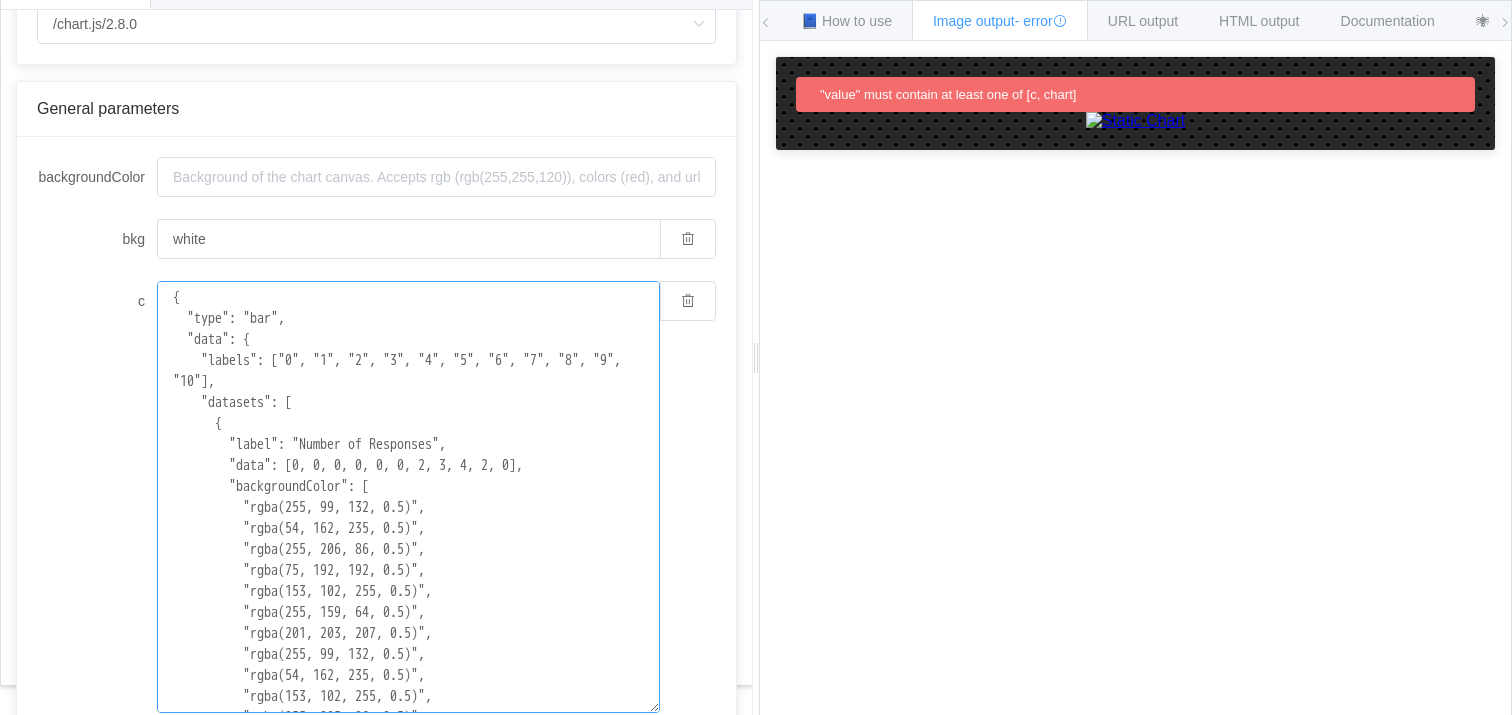 scroll, scrollTop: 496, scrollLeft: 0, axis: vertical 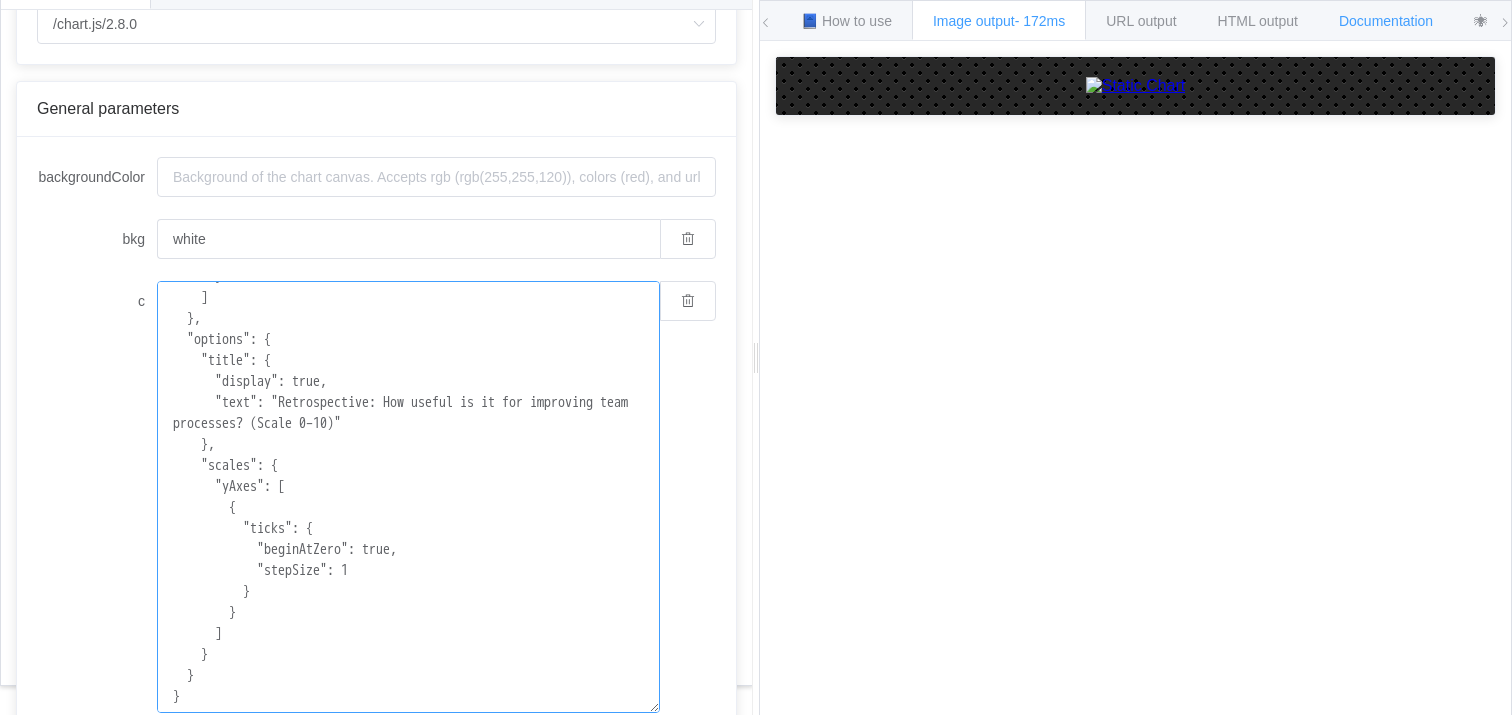 type on "{
"type": "bar",
"data": {
"labels": ["0", "1", "2", "3", "4", "5", "6", "7", "8", "9", "10"],
"datasets": [
{
"label": "Number of Responses",
"data": [0, 0, 0, 0, 0, 0, 2, 3, 4, 2, 0],
"backgroundColor": [
"rgba(255, 99, 132, 0.5)",
"rgba(54, 162, 235, 0.5)",
"rgba(255, 206, 86, 0.5)",
"rgba(75, 192, 192, 0.5)",
"rgba(153, 102, 255, 0.5)",
"rgba(255, 159, 64, 0.5)",
"rgba(201, 203, 207, 0.5)",
"rgba(255, 99, 132, 0.5)",
"rgba(54, 162, 235, 0.5)",
"rgba(153, 102, 255, 0.5)",
"rgba(255, 205, 86, 0.5)"
]
}
]
},
"options": {
"title": {
"display": true,
"text": "Retrospective: How useful is it for improving team processes? (Scale 0–10)"
},
"scales": {
"yAxes": [
{
"ticks": {
"beginAtZero": true,
"stepSize": 1
}
}
]
}
}
}" 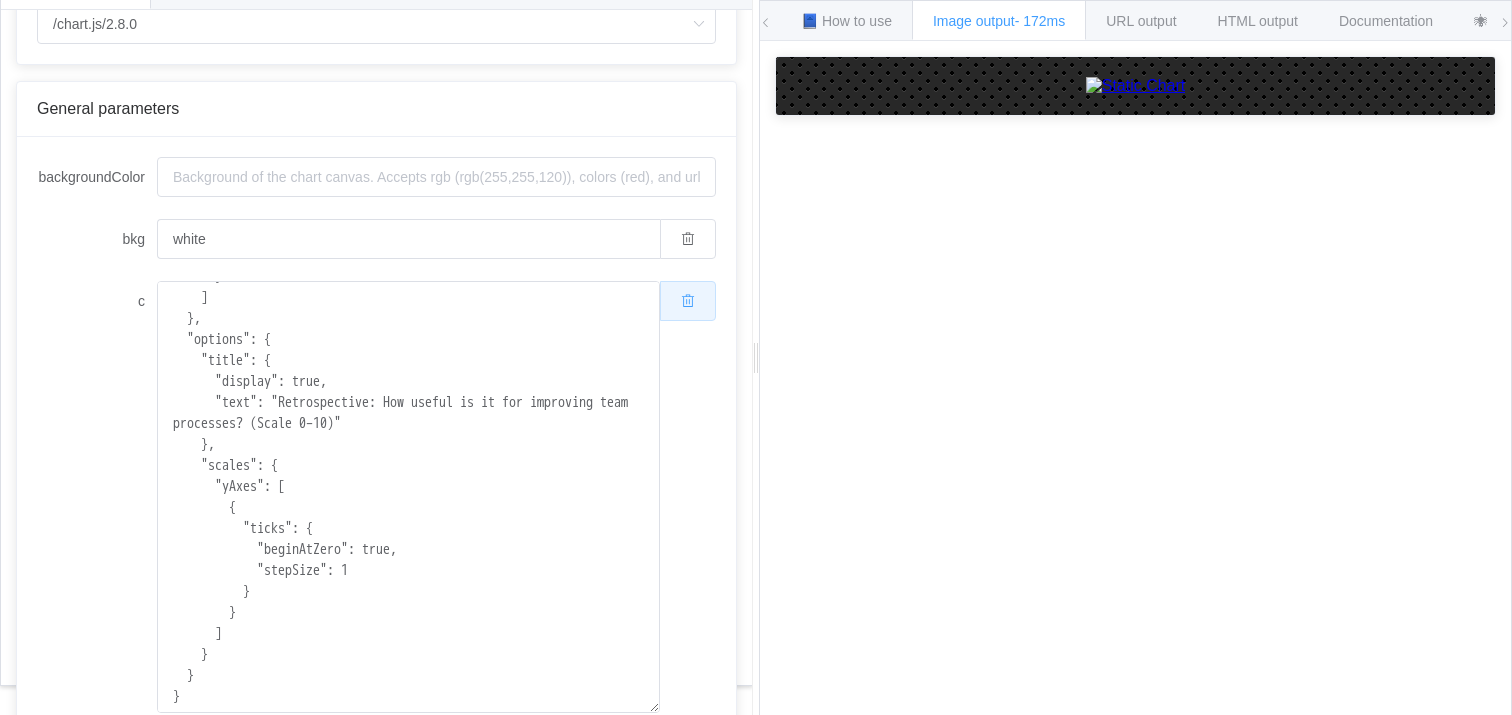 click at bounding box center (688, 301) 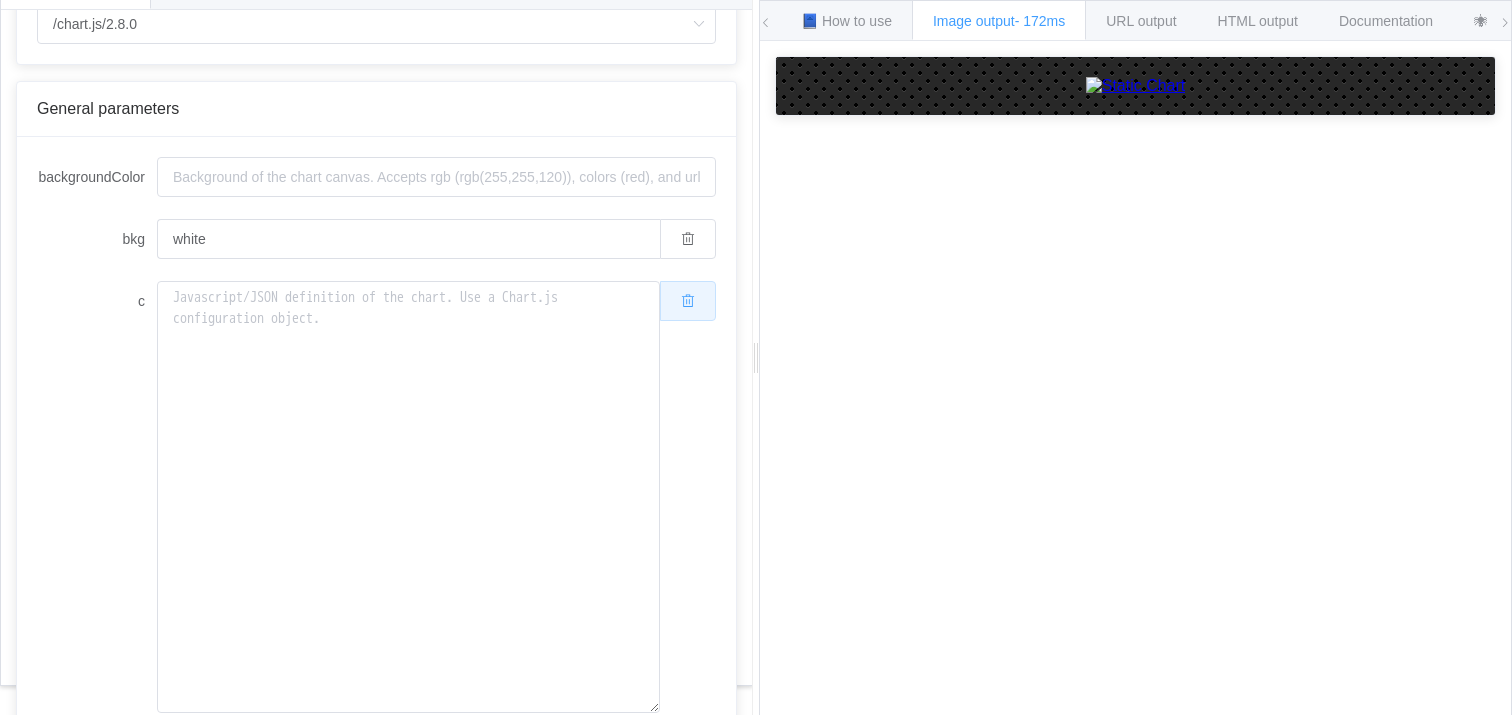 scroll, scrollTop: 0, scrollLeft: 0, axis: both 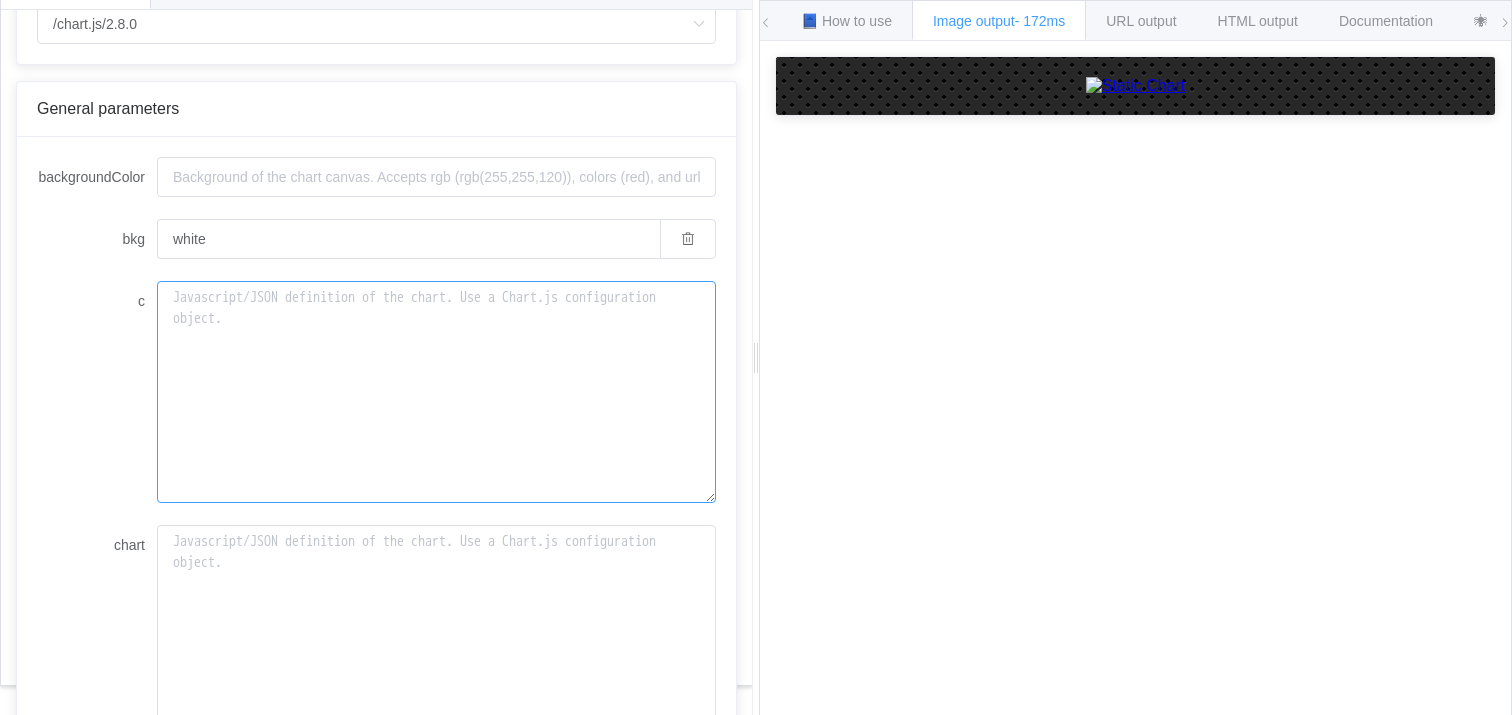 click on "c" at bounding box center (436, 392) 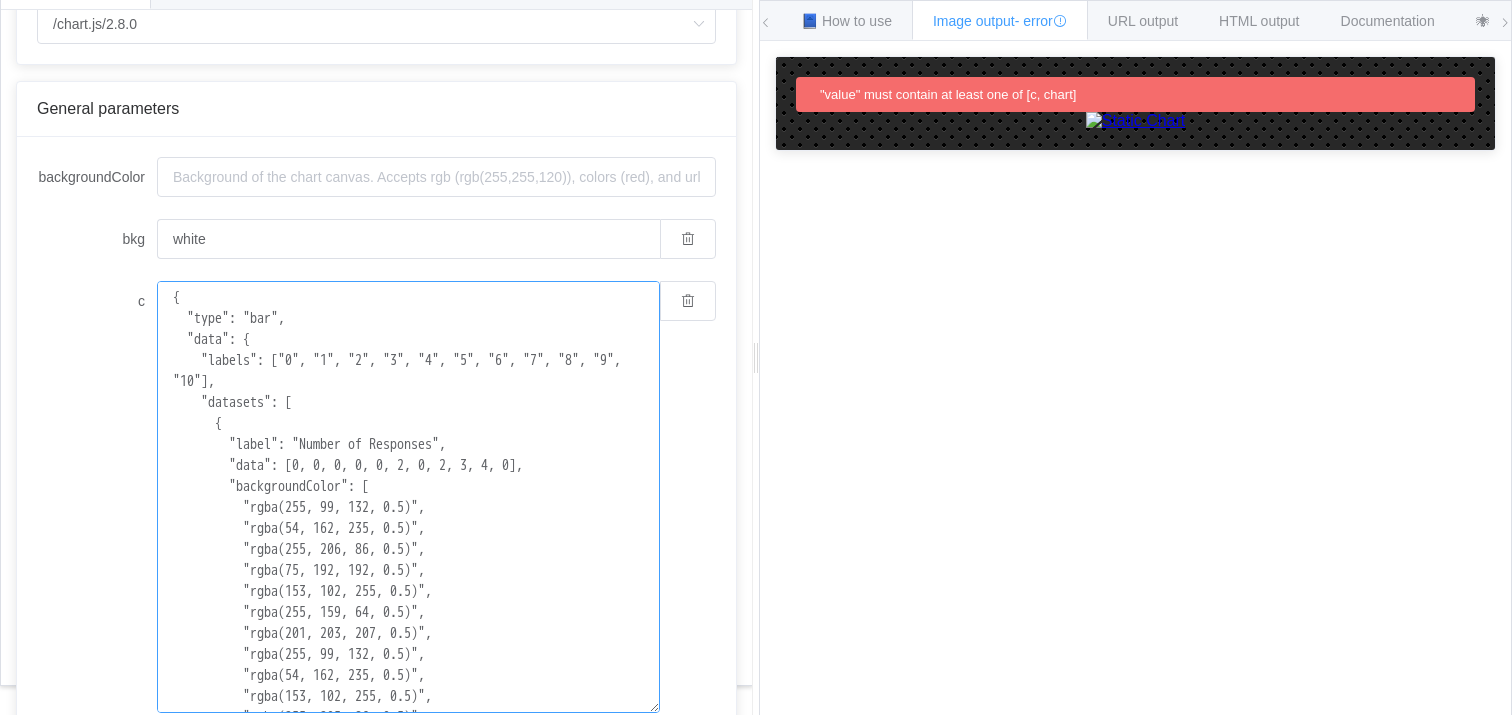 scroll, scrollTop: 496, scrollLeft: 0, axis: vertical 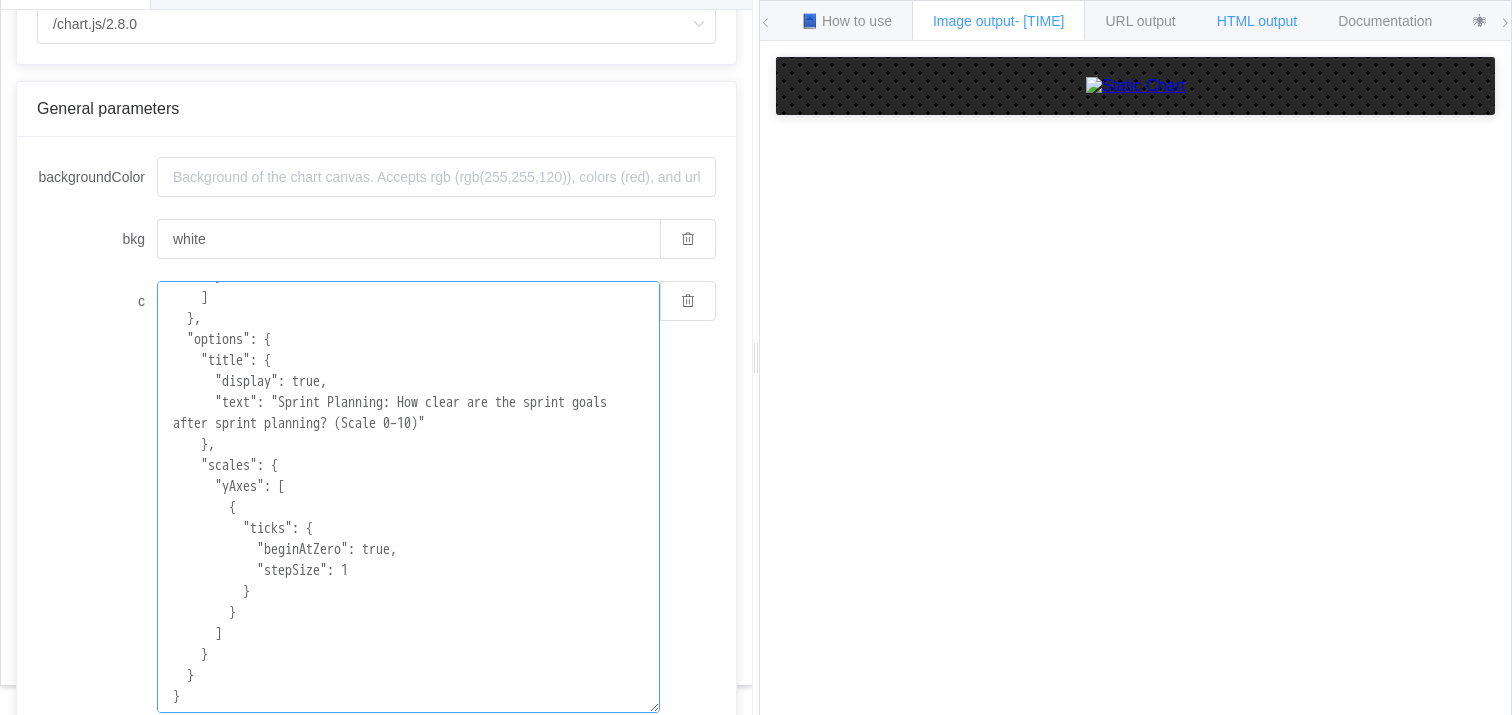 type on "{
"type": "bar",
"data": {
"labels": ["0", "1", "2", "3", "4", "5", "6", "7", "8", "9", "10"],
"datasets": [
{
"label": "Number of Responses",
"data": [0, 0, 0, 0, 0, 2, 0, 2, 3, 4, 0],
"backgroundColor": [
"rgba(255, 99, 132, 0.5)",
"rgba(54, 162, 235, 0.5)",
"rgba(255, 206, 86, 0.5)",
"rgba(75, 192, 192, 0.5)",
"rgba(153, 102, 255, 0.5)",
"rgba(255, 159, 64, 0.5)",
"rgba(201, 203, 207, 0.5)",
"rgba(255, 99, 132, 0.5)",
"rgba(54, 162, 235, 0.5)",
"rgba(153, 102, 255, 0.5)",
"rgba(255, 205, 86, 0.5)"
]
}
]
},
"options": {
"title": {
"display": true,
"text": "Sprint Planning: How clear are the sprint goals after sprint planning? (Scale 0–10)"
},
"scales": {
"yAxes": [
{
"ticks": {
"beginAtZero": true,
"stepSize": 1
}
}
]
}
}
}" 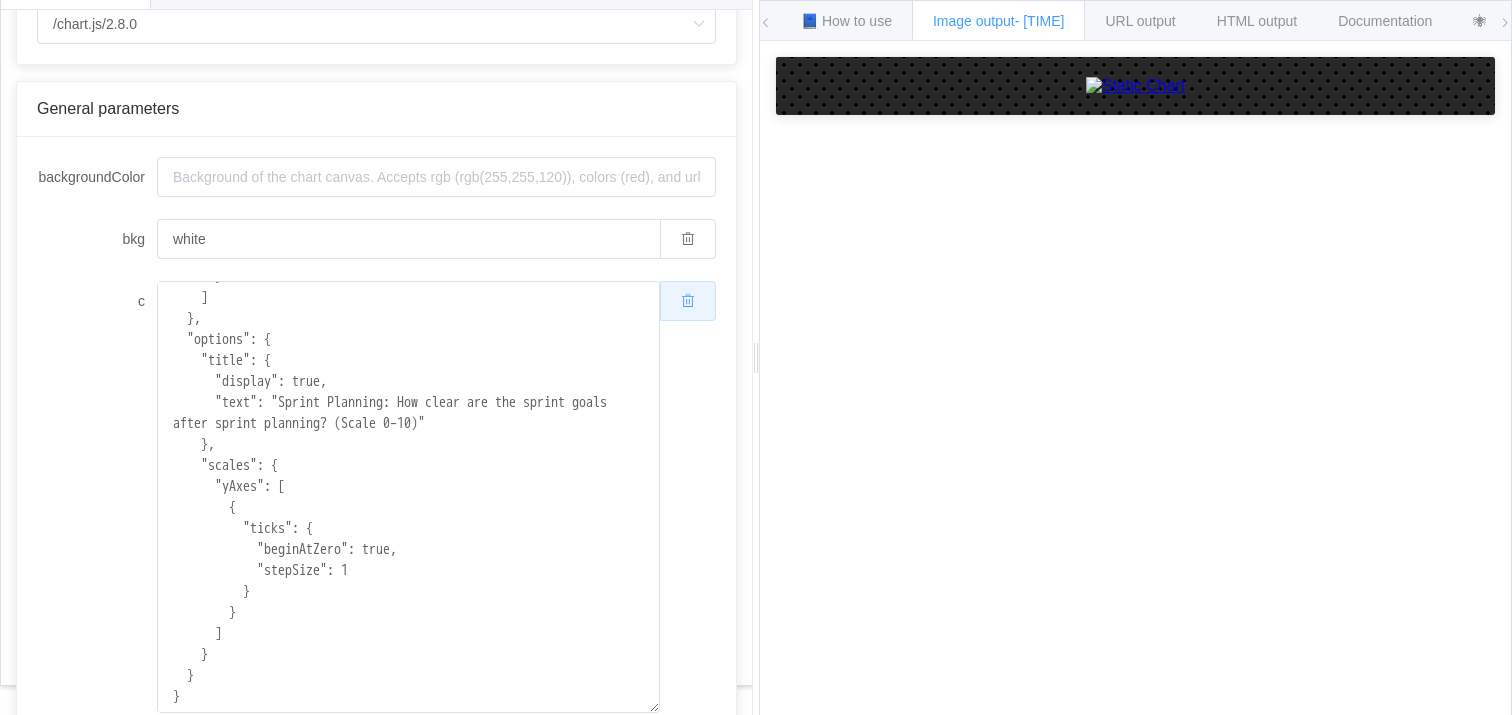click at bounding box center [688, 301] 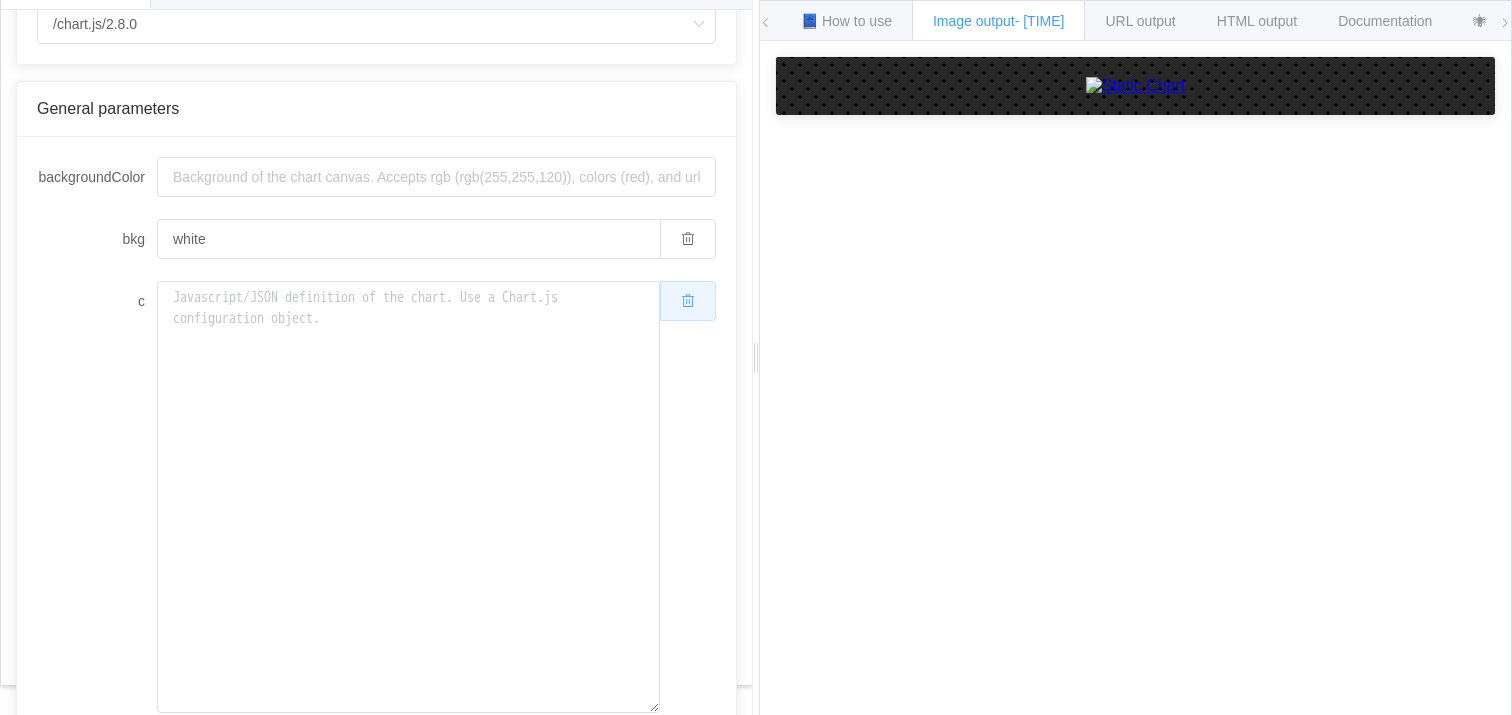 scroll, scrollTop: 0, scrollLeft: 0, axis: both 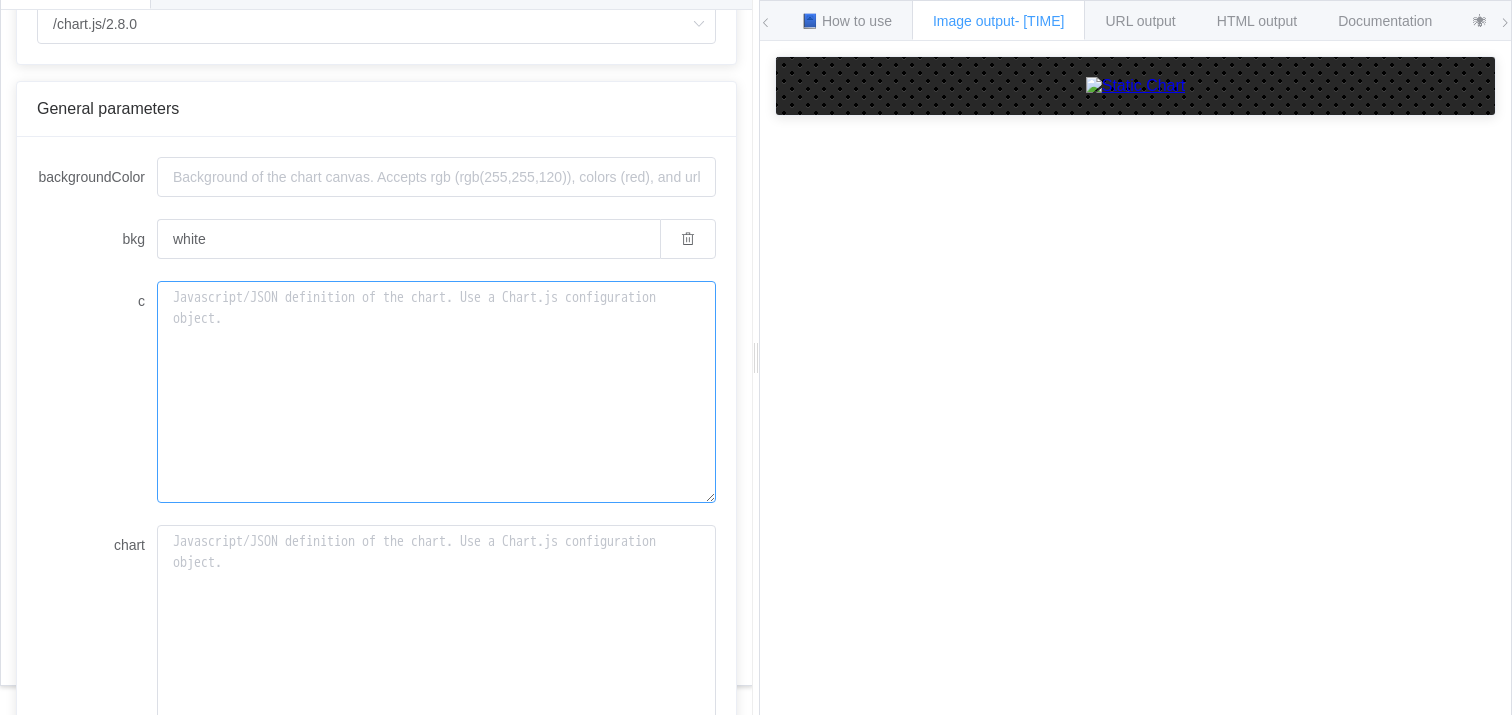 click on "c" at bounding box center [436, 392] 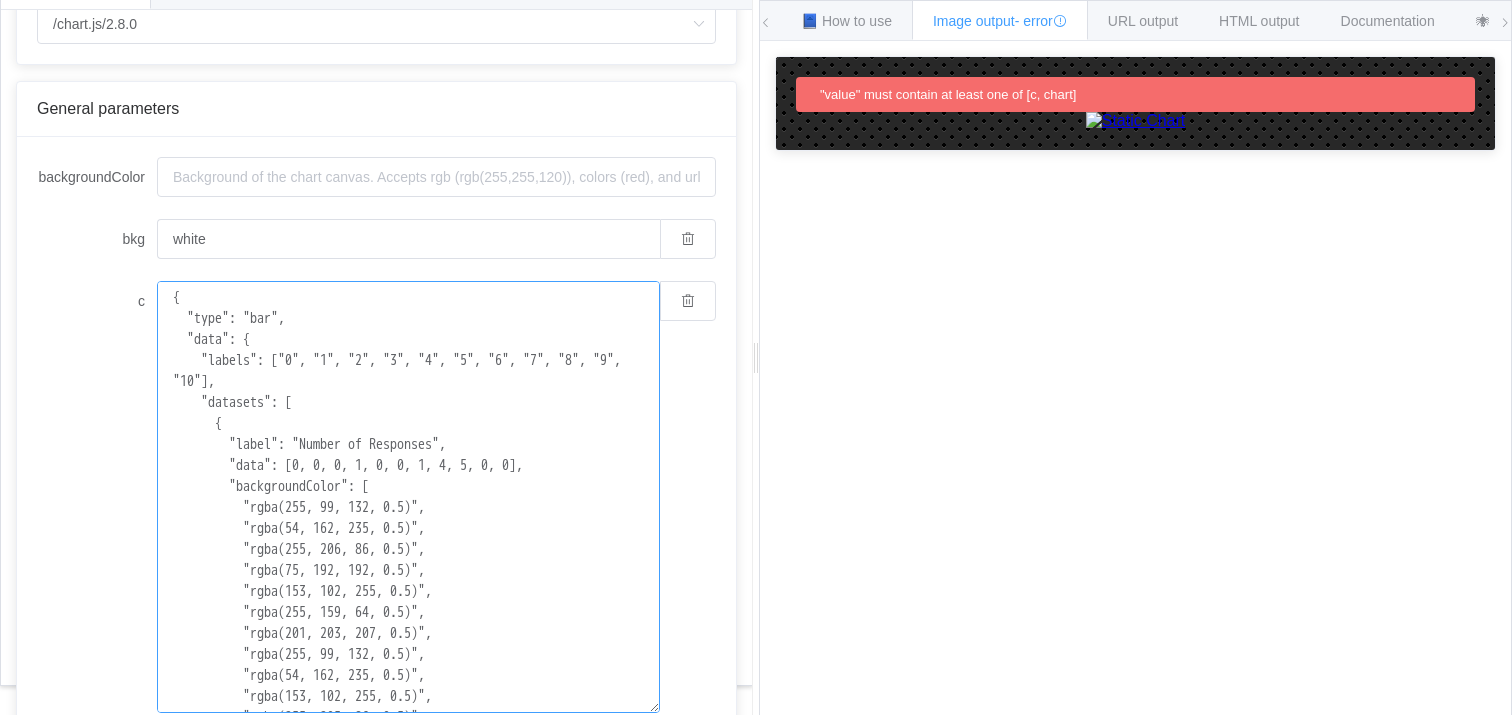 scroll, scrollTop: 496, scrollLeft: 0, axis: vertical 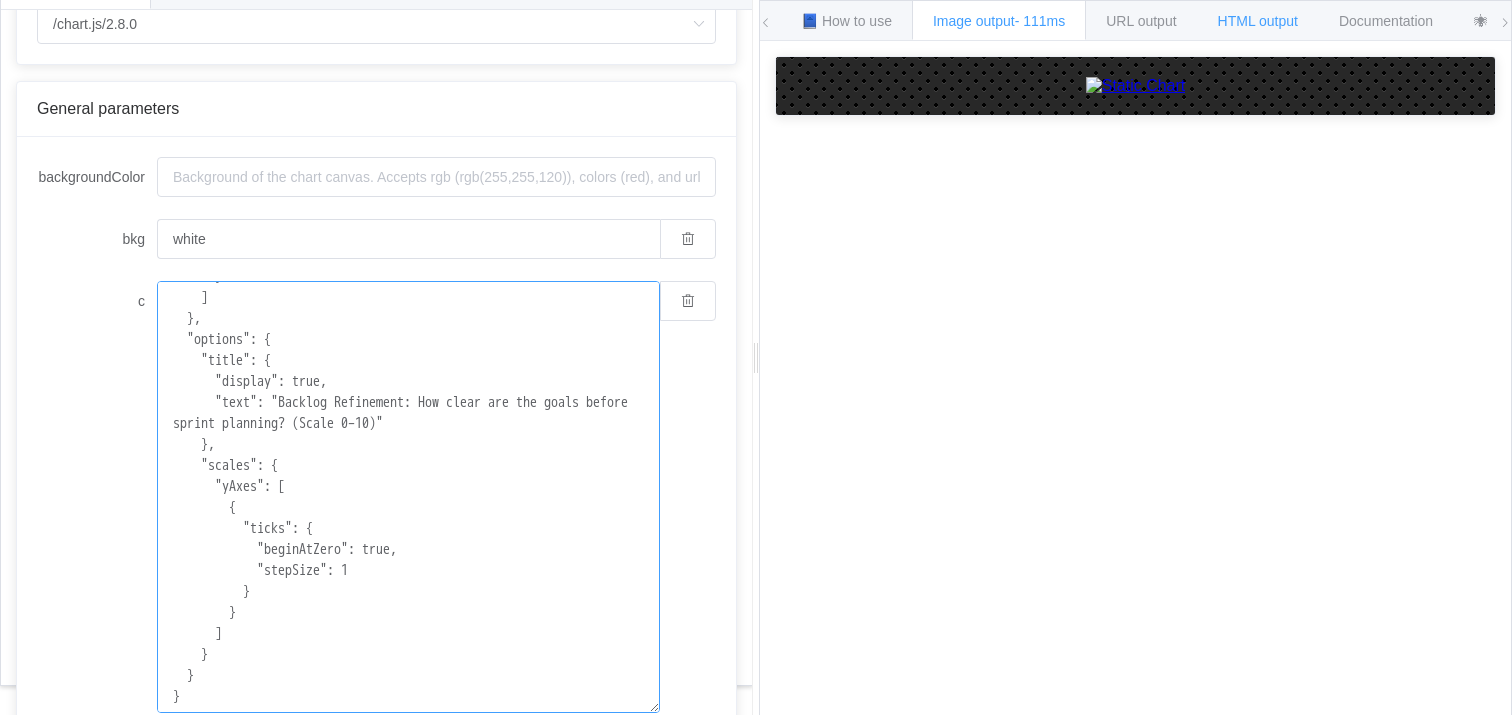 type on "{
"type": "bar",
"data": {
"labels": ["0", "1", "2", "3", "4", "5", "6", "7", "8", "9", "10"],
"datasets": [
{
"label": "Number of Responses",
"data": [0, 0, 0, 1, 0, 0, 1, 4, 5, 0, 0],
"backgroundColor": [
"rgba(255, 99, 132, 0.5)",
"rgba(54, 162, 235, 0.5)",
"rgba(255, 206, 86, 0.5)",
"rgba(75, 192, 192, 0.5)",
"rgba(153, 102, 255, 0.5)",
"rgba(255, 159, 64, 0.5)",
"rgba(201, 203, 207, 0.5)",
"rgba(255, 99, 132, 0.5)",
"rgba(54, 162, 235, 0.5)",
"rgba(153, 102, 255, 0.5)",
"rgba(255, 205, 86, 0.5)"
]
}
]
},
"options": {
"title": {
"display": true,
"text": "Backlog Refinement: How clear are the goals before sprint planning? (Scale 0–10)"
},
"scales": {
"yAxes": [
{
"ticks": {
"beginAtZero": true,
"stepSize": 1
}
}
]
}
}
}" 